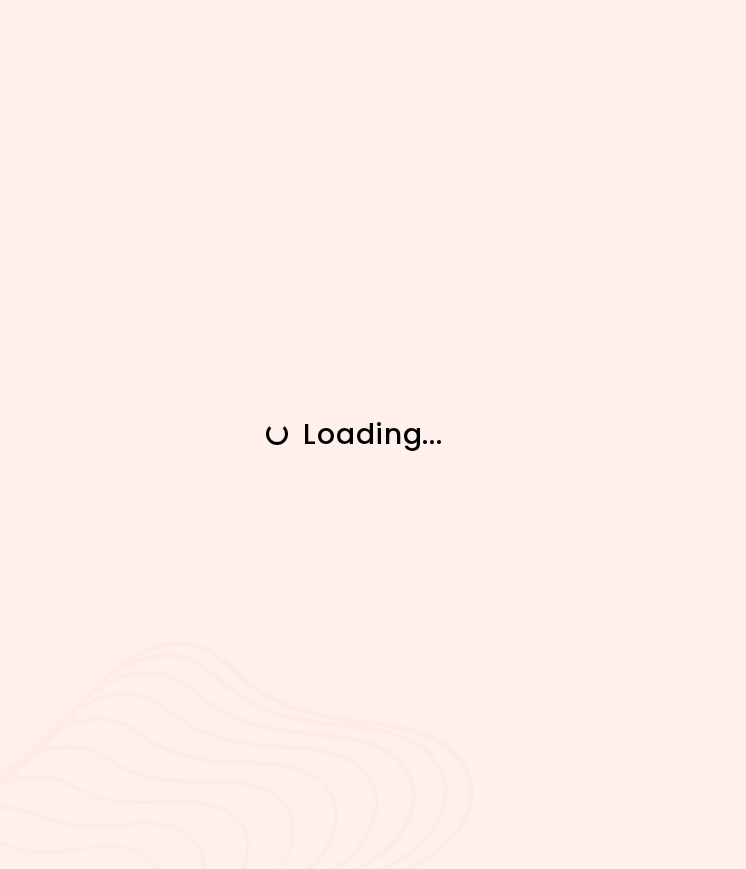 scroll, scrollTop: 0, scrollLeft: 0, axis: both 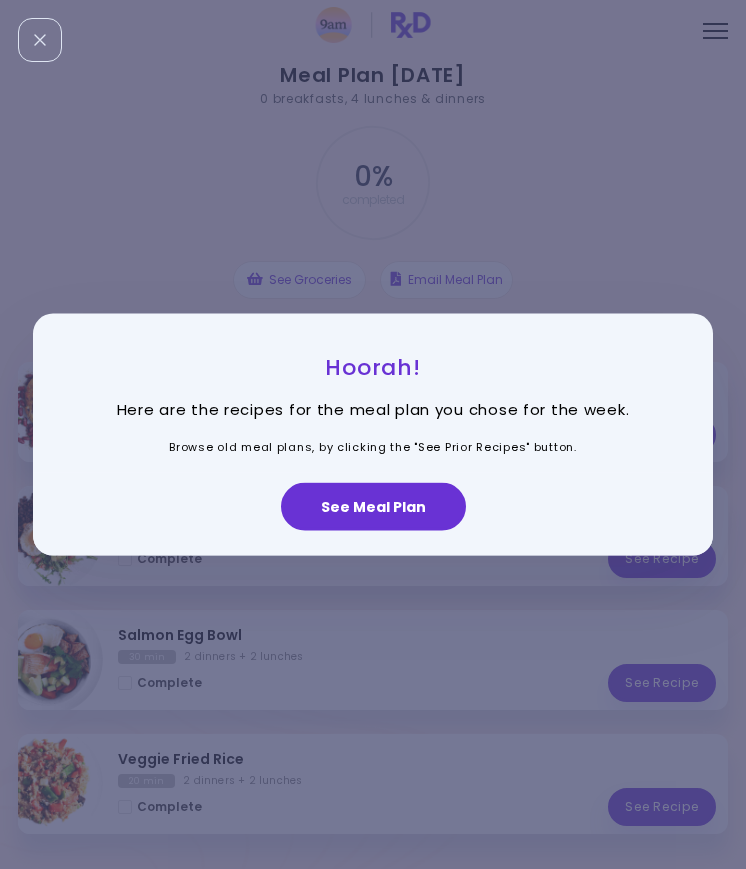 click on "See Meal Plan" at bounding box center [373, 507] 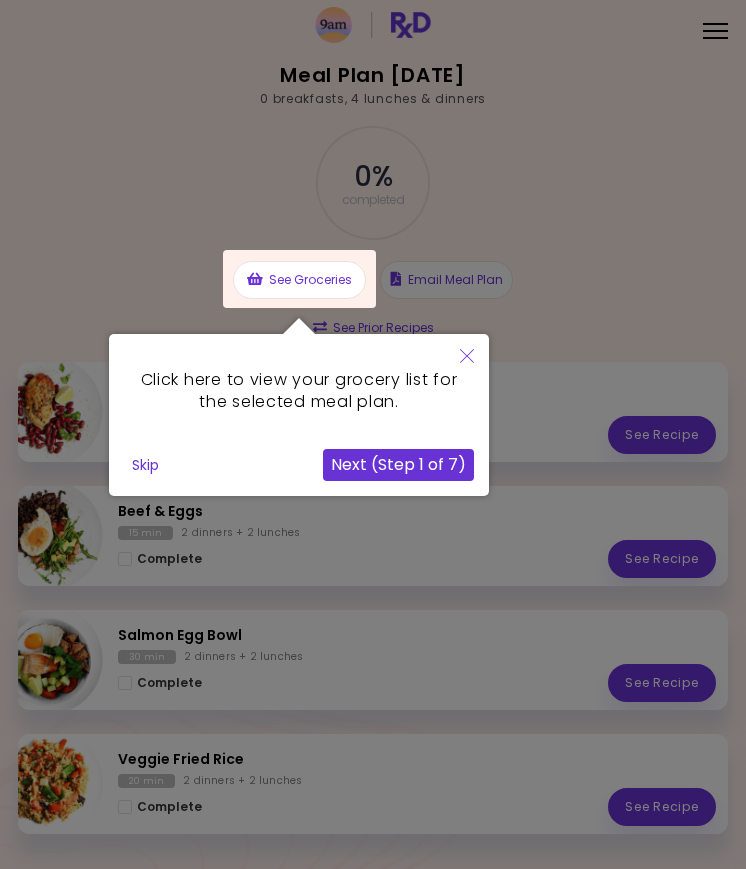click on "Next (Step 1 of 7)" at bounding box center [398, 465] 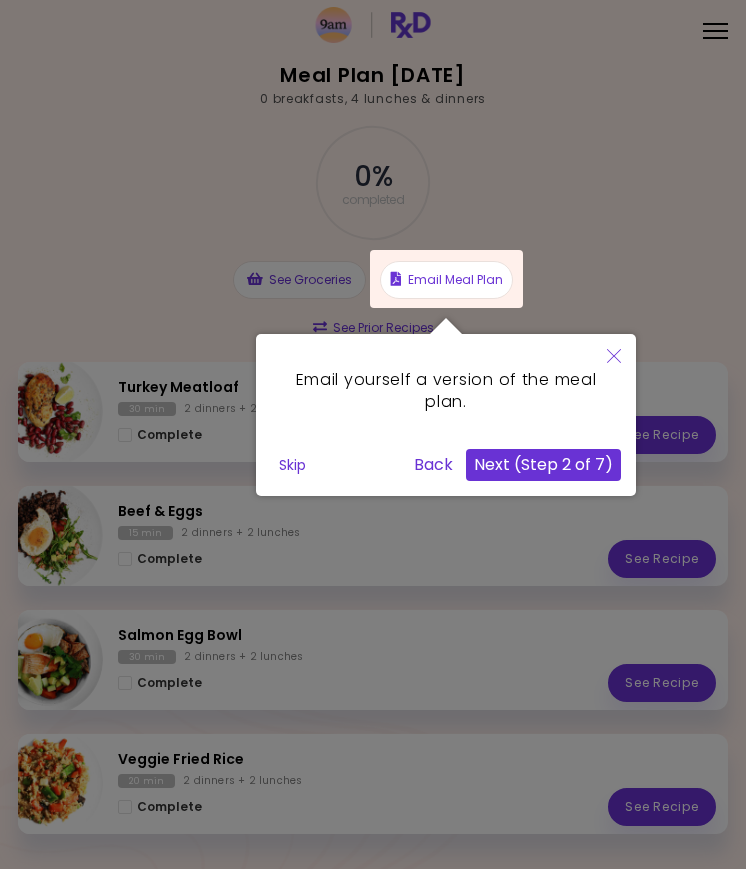 click on "Next (Step 2 of 7)" at bounding box center (543, 465) 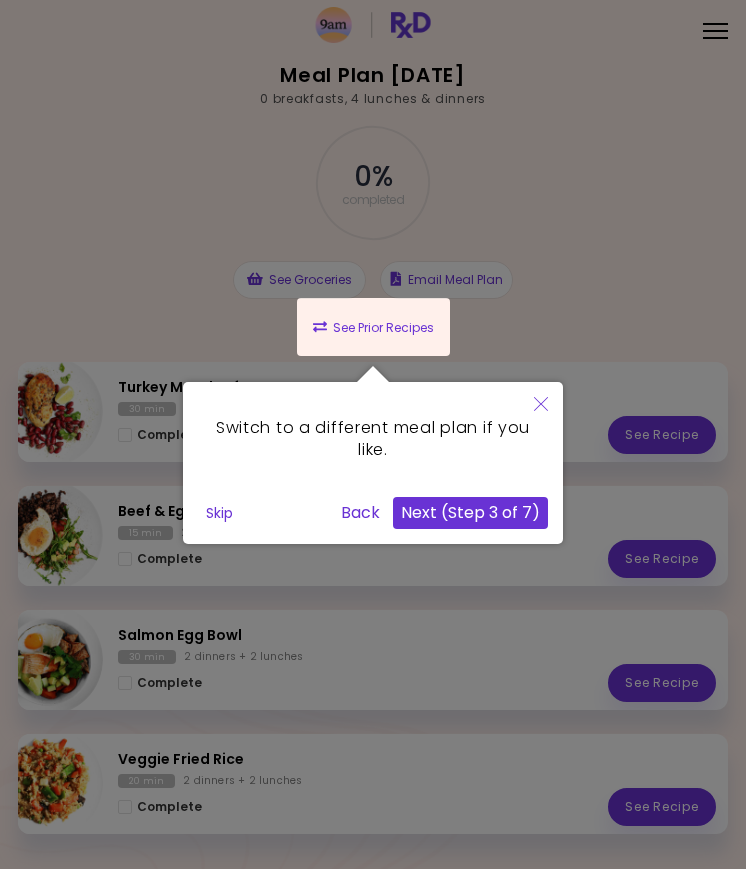 click on "Next (Step 3 of 7)" at bounding box center [470, 513] 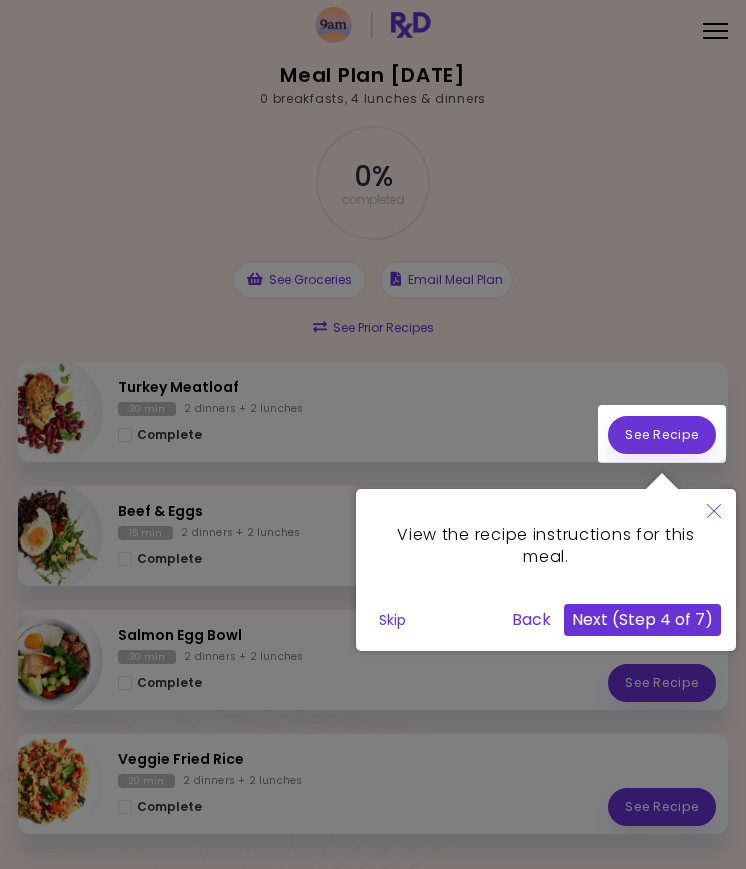 click on "Next (Step 4 of 7)" at bounding box center [642, 620] 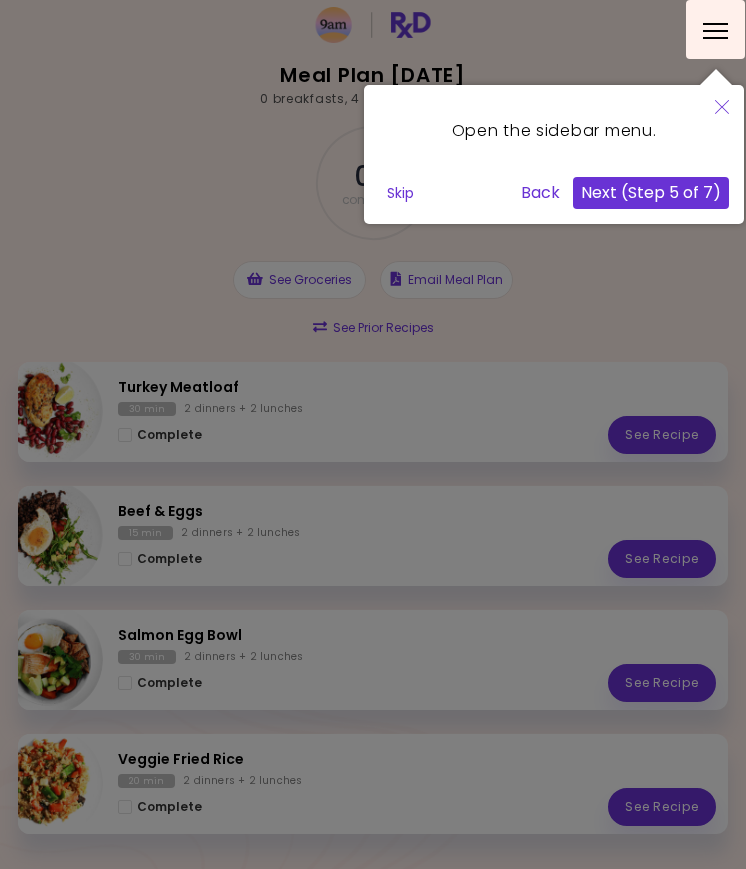 click on "Next (Step 5 of 7)" at bounding box center (651, 193) 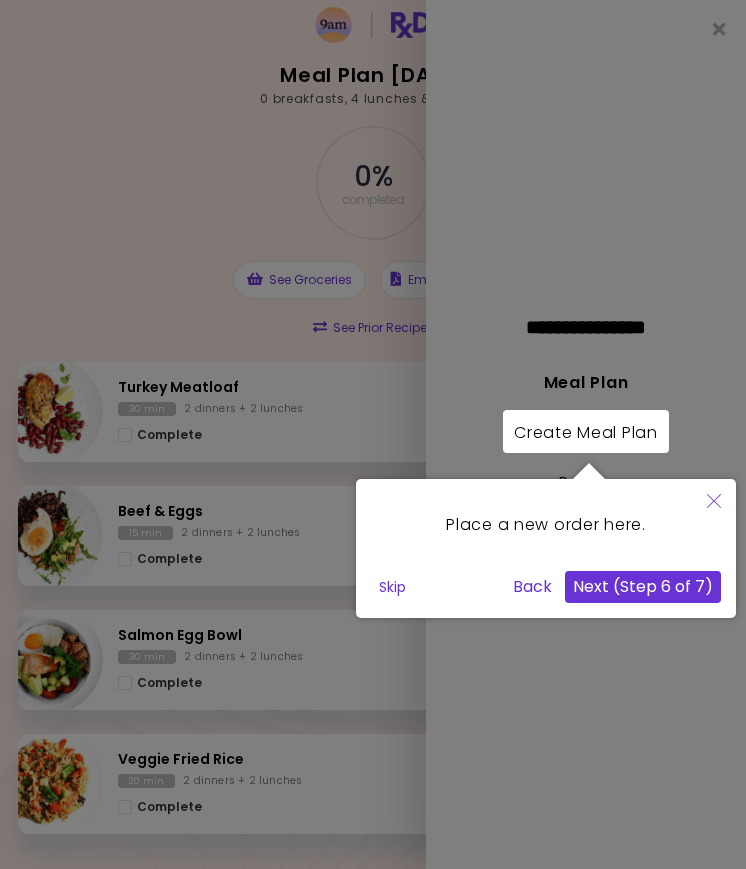 click on "Next (Step 6 of 7)" at bounding box center [643, 587] 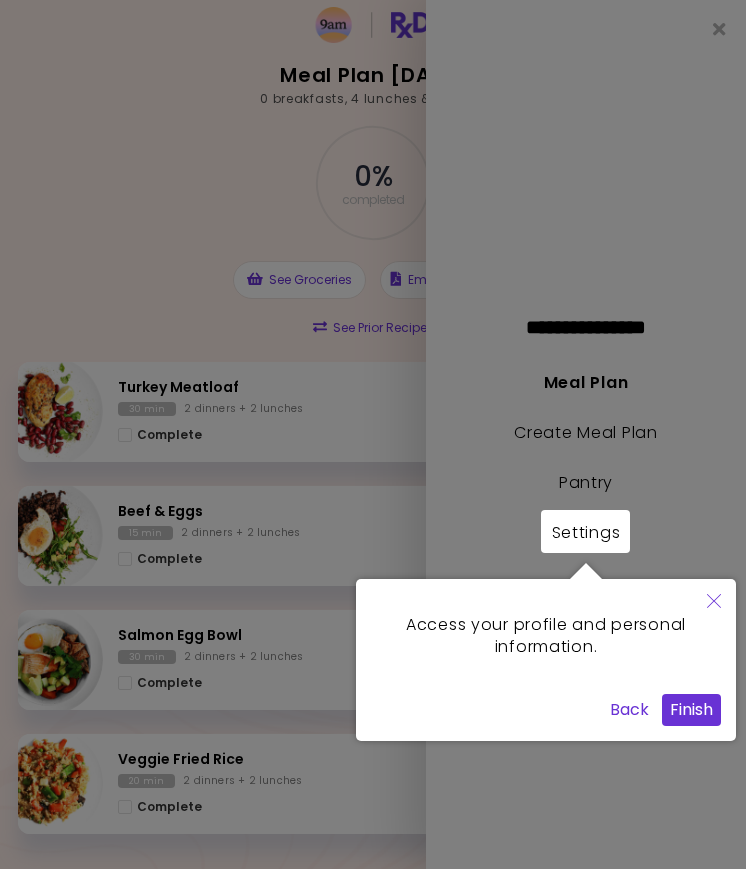 click on "Finish" at bounding box center (691, 710) 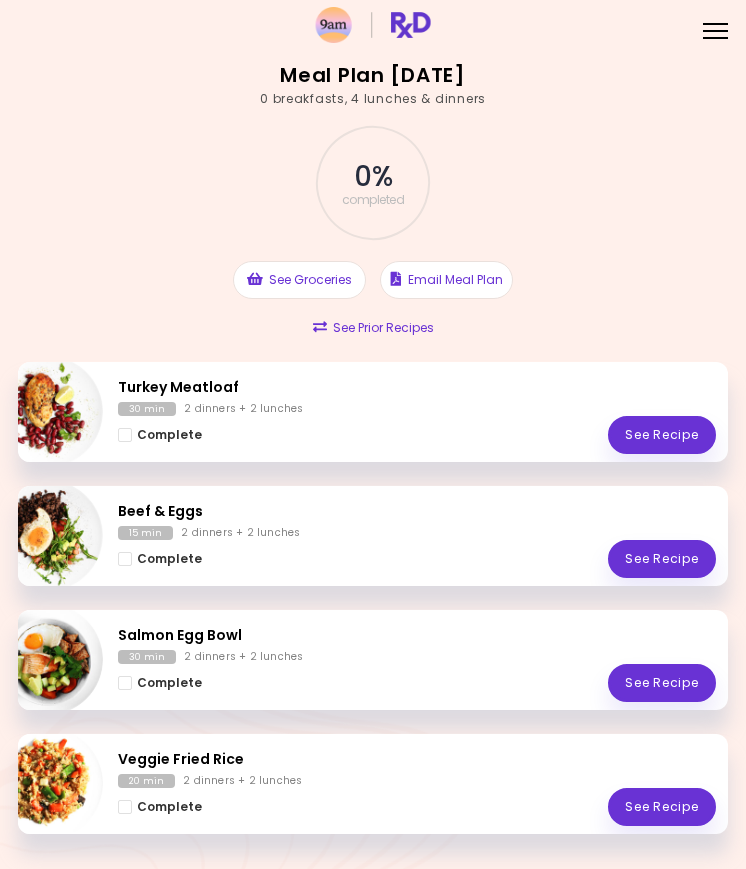 click on "Menu" at bounding box center (715, 29) 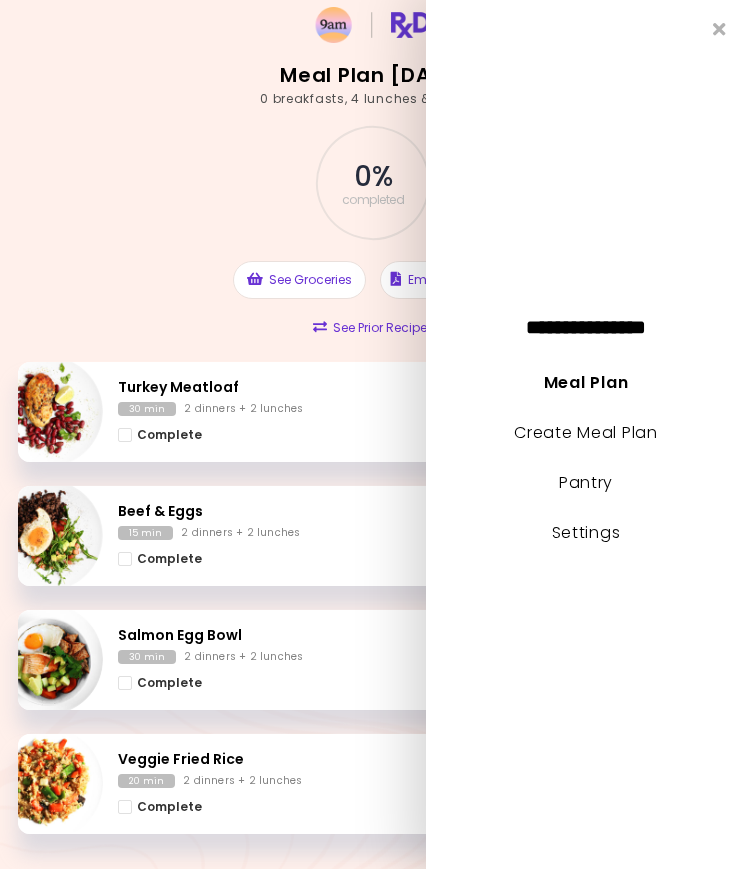 click on "Settings" at bounding box center [586, 532] 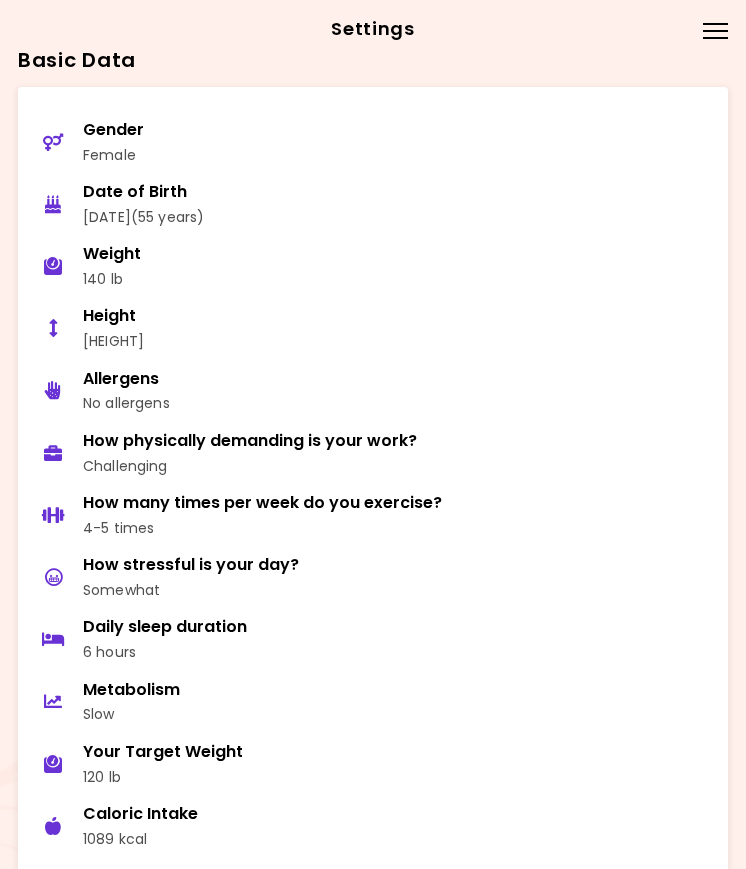 scroll, scrollTop: -9, scrollLeft: 0, axis: vertical 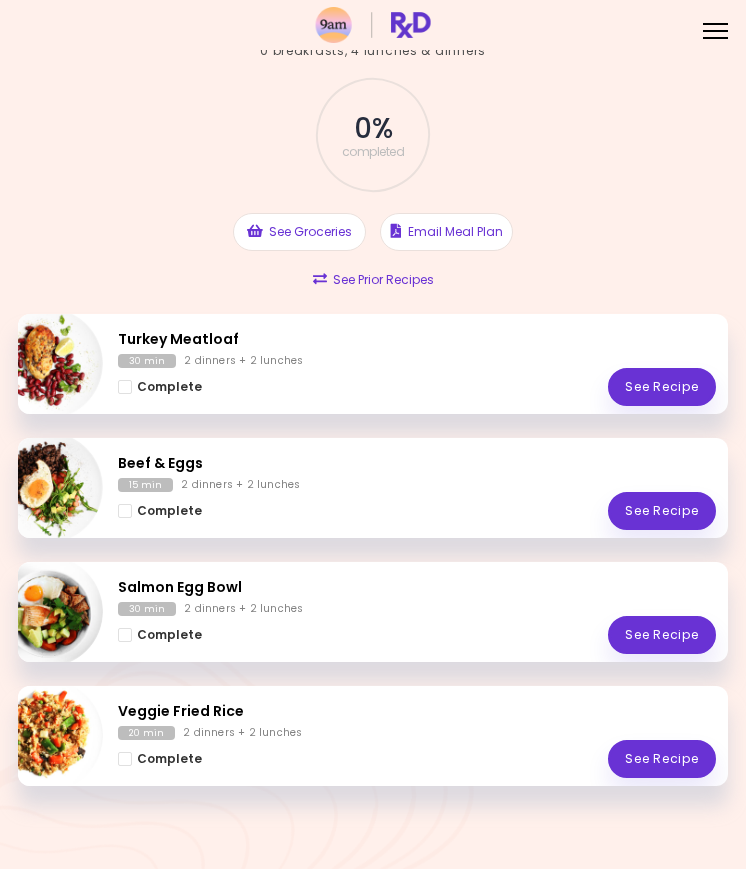 click on "Menu" at bounding box center (715, 29) 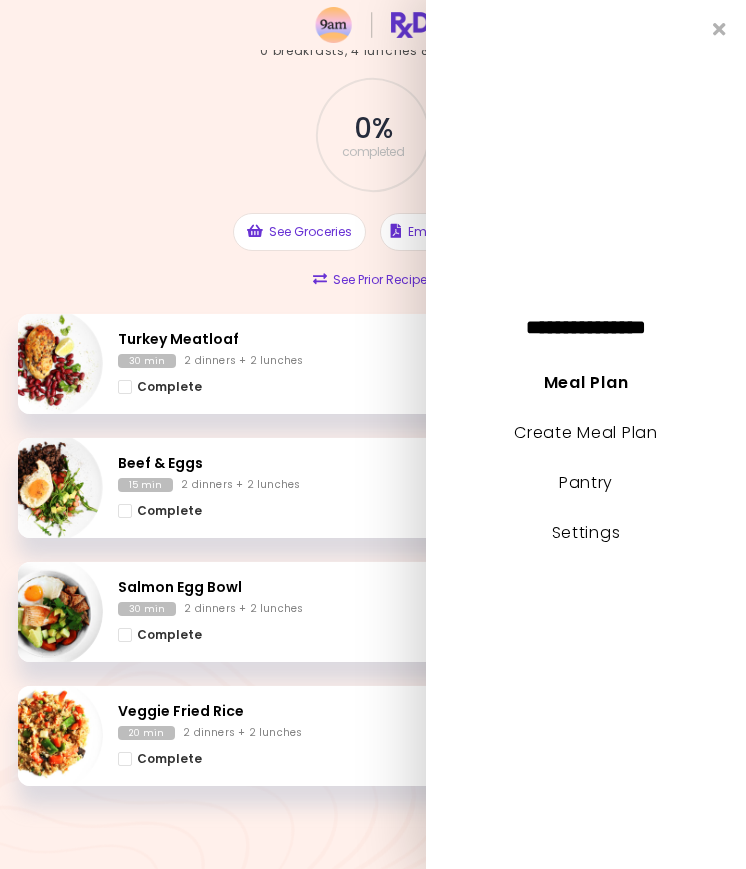 click at bounding box center (719, 29) 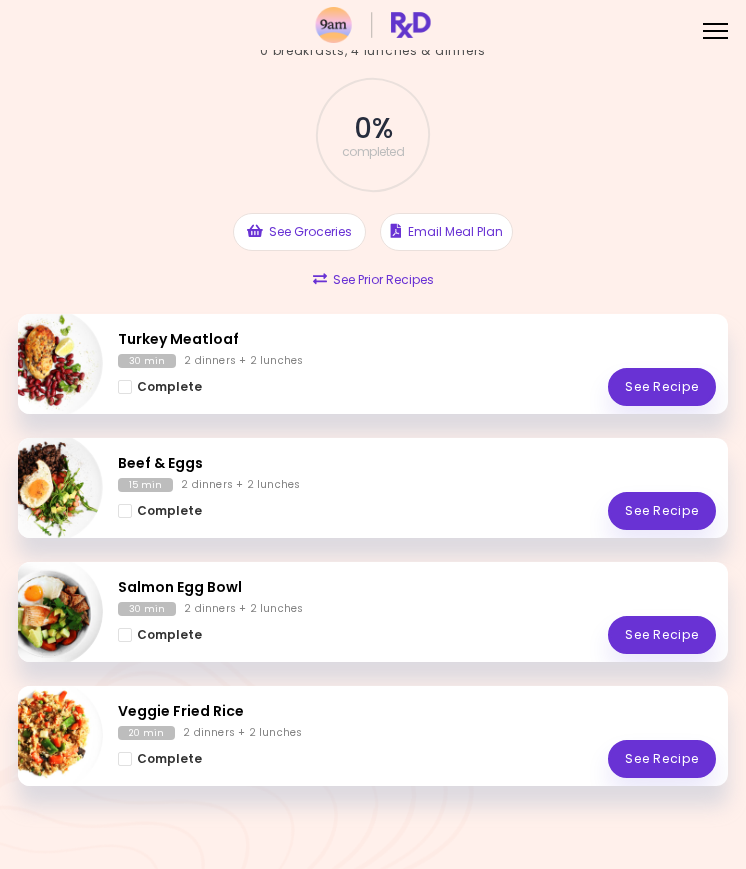 click on "Menu" at bounding box center (715, 29) 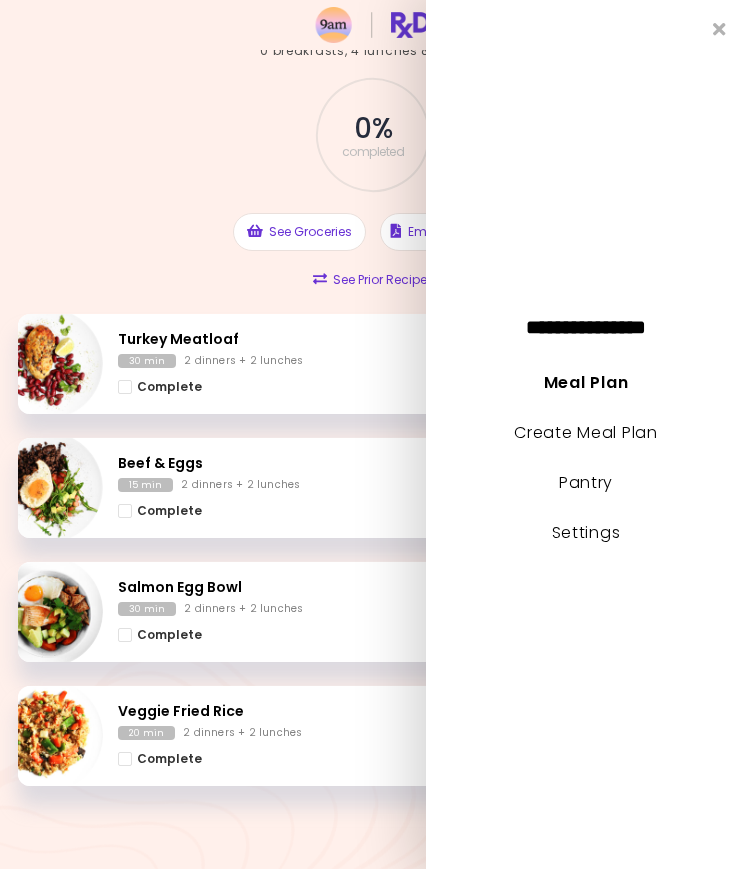 click on "Meal Plan" at bounding box center [586, 382] 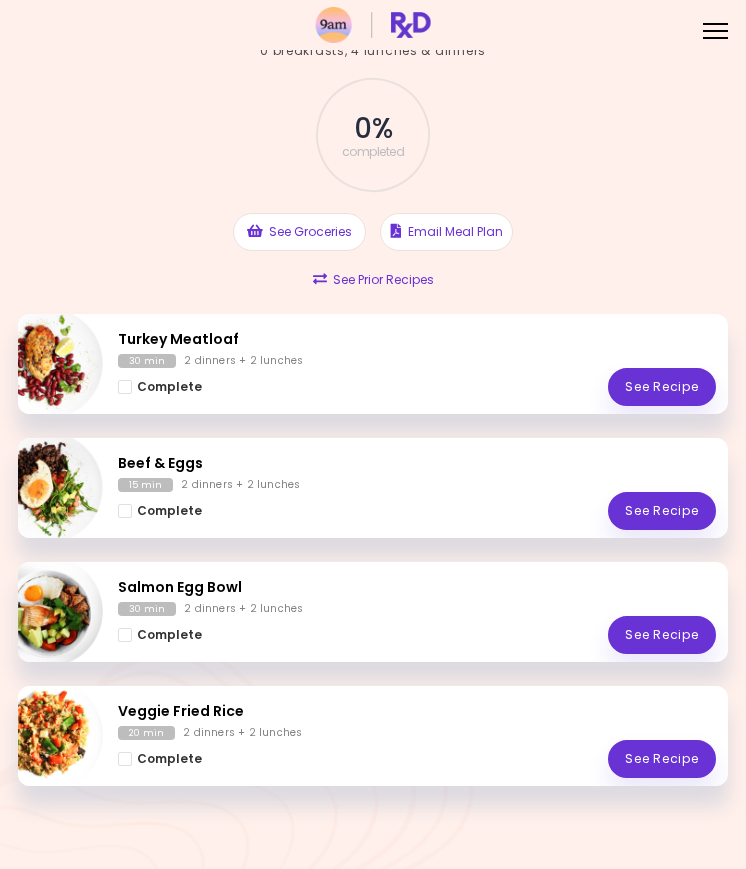scroll, scrollTop: 0, scrollLeft: 0, axis: both 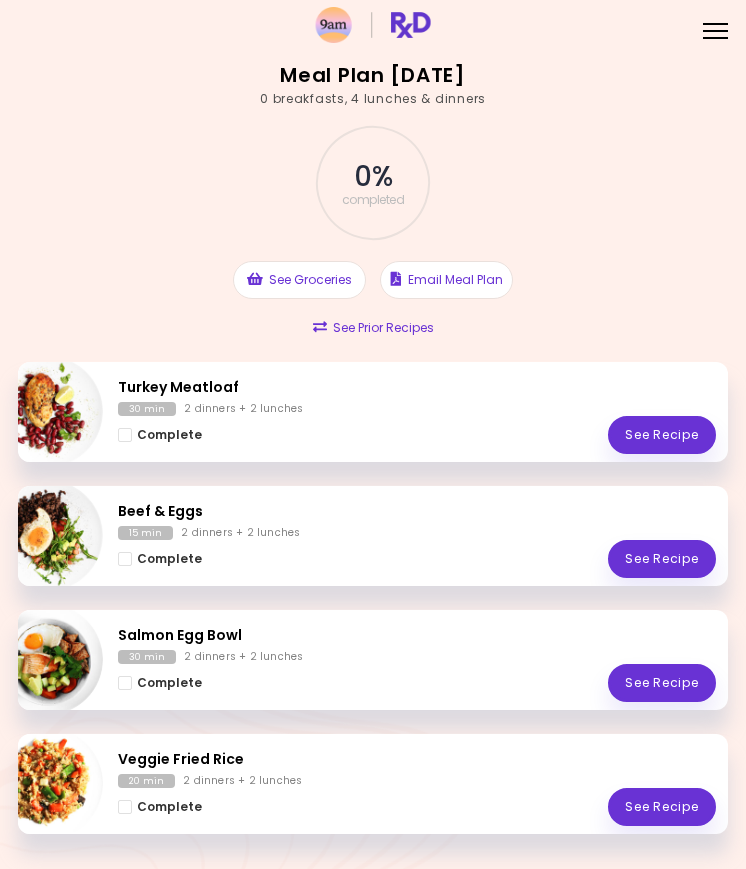 click on "Menu" at bounding box center (715, 29) 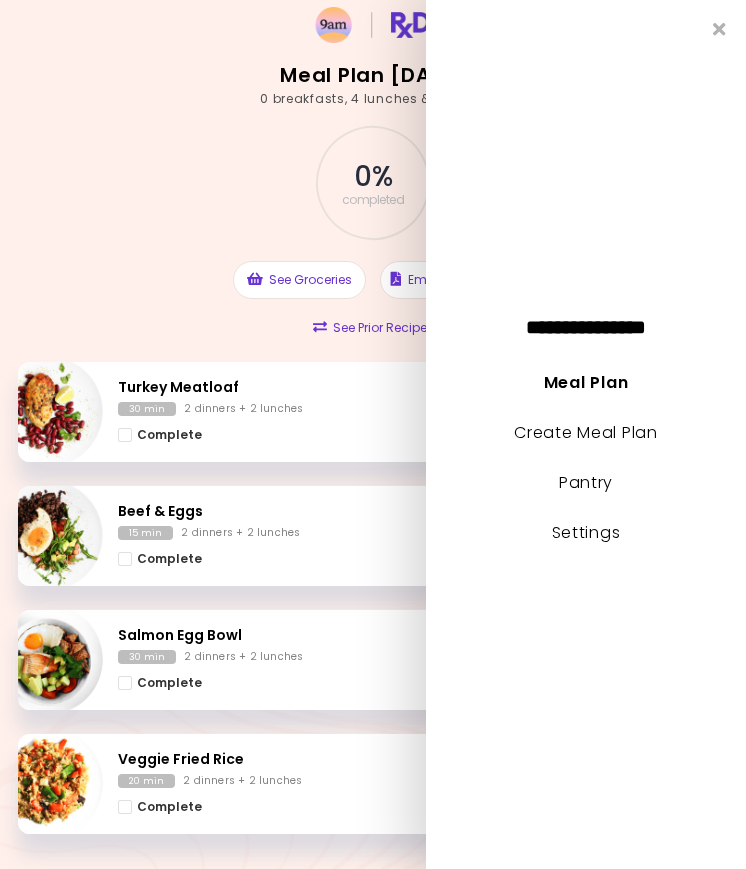 click on "Create Meal Plan" at bounding box center (586, 432) 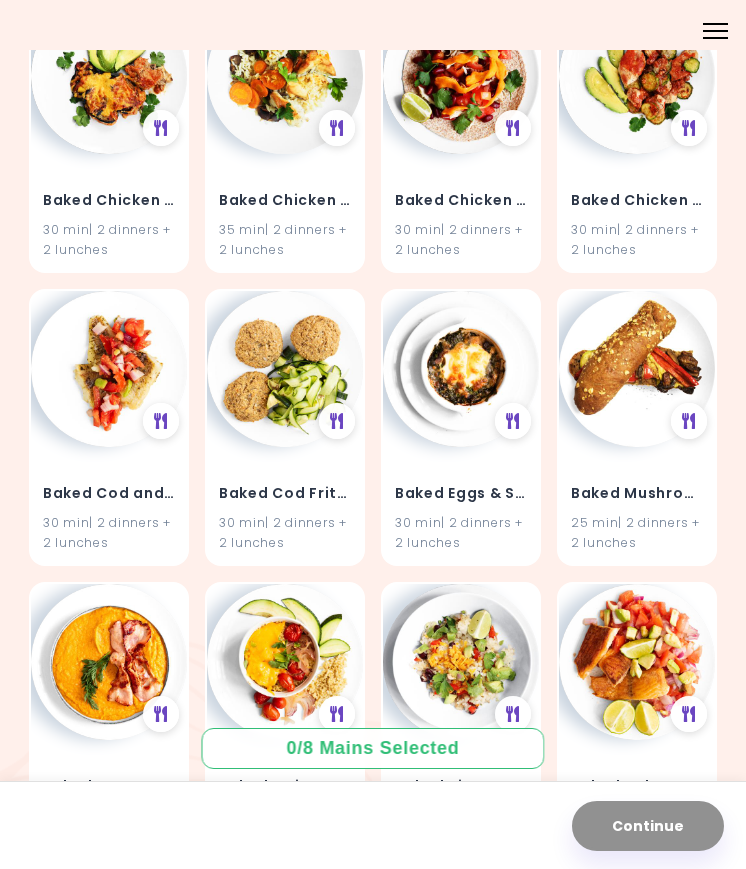 scroll, scrollTop: 3497, scrollLeft: 0, axis: vertical 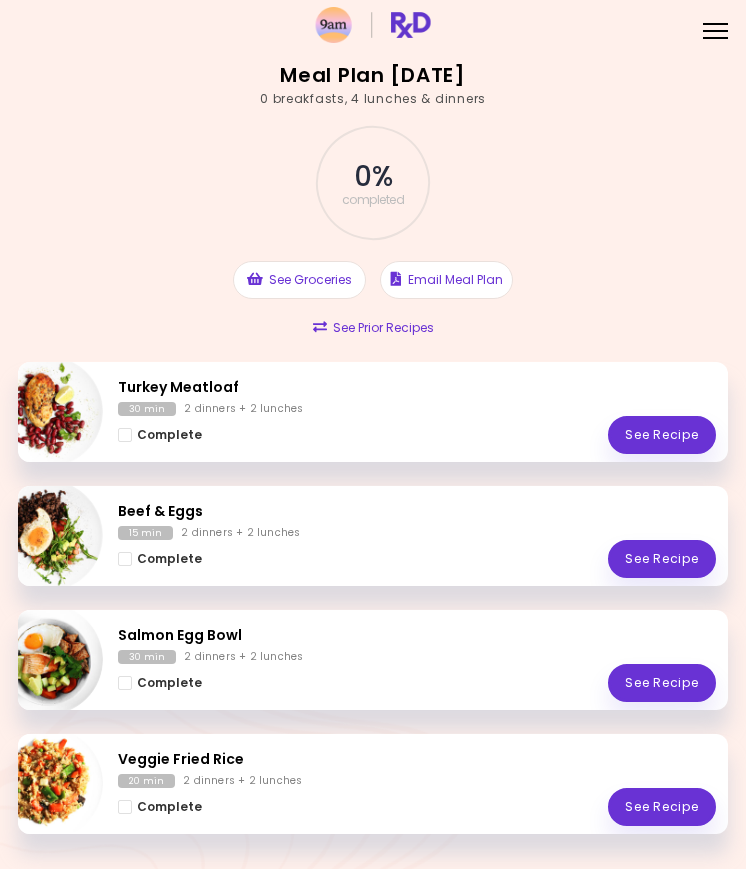 click on "Menu" at bounding box center [715, 29] 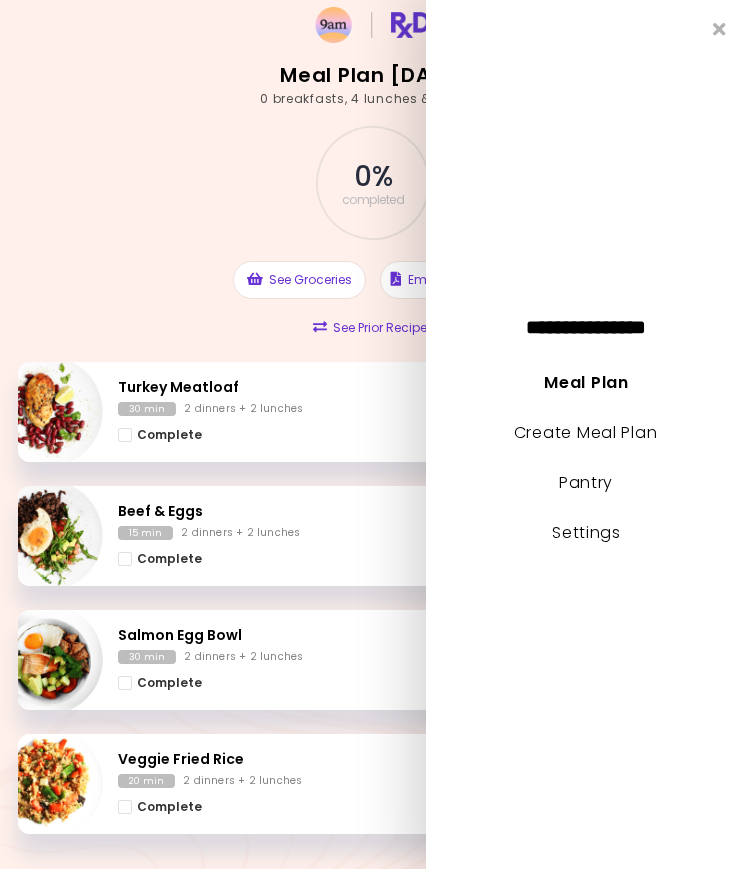 click on "Create Meal Plan" at bounding box center (586, 432) 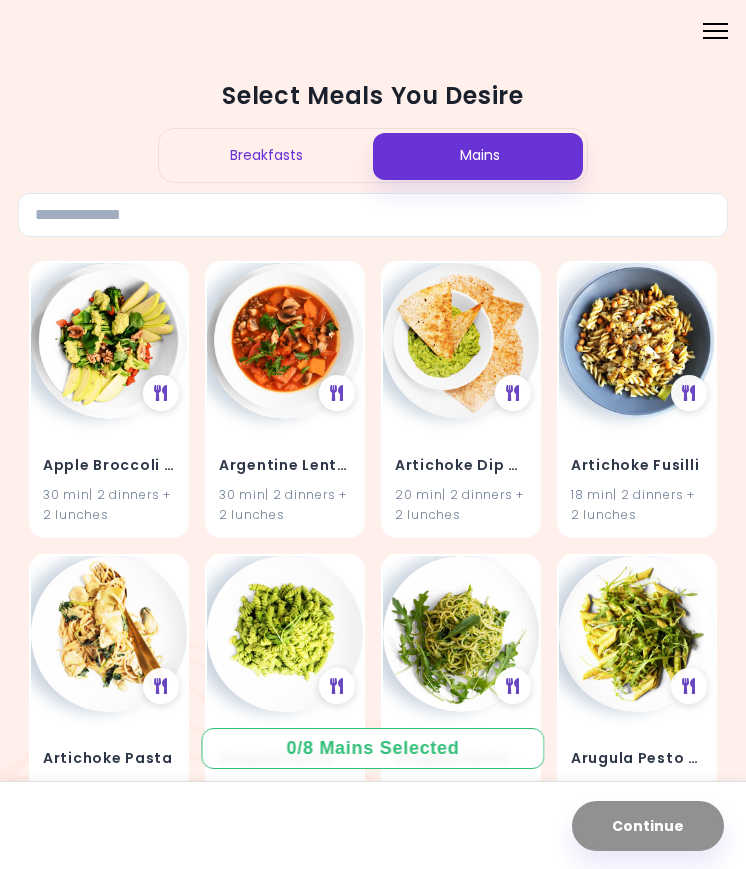 click on "Menu" at bounding box center (715, 29) 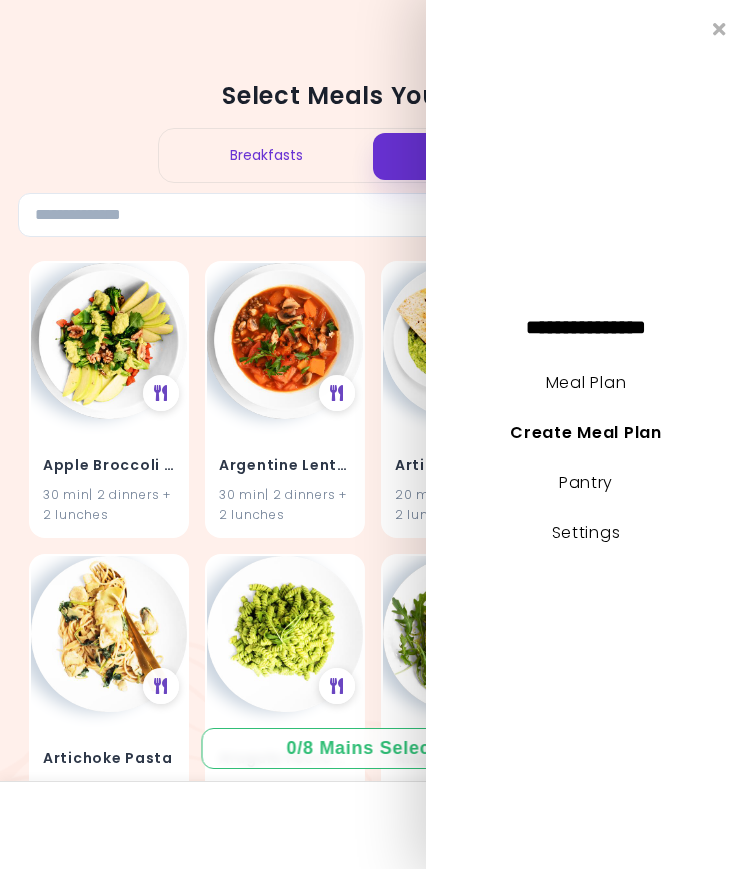 click on "Settings" at bounding box center (586, 532) 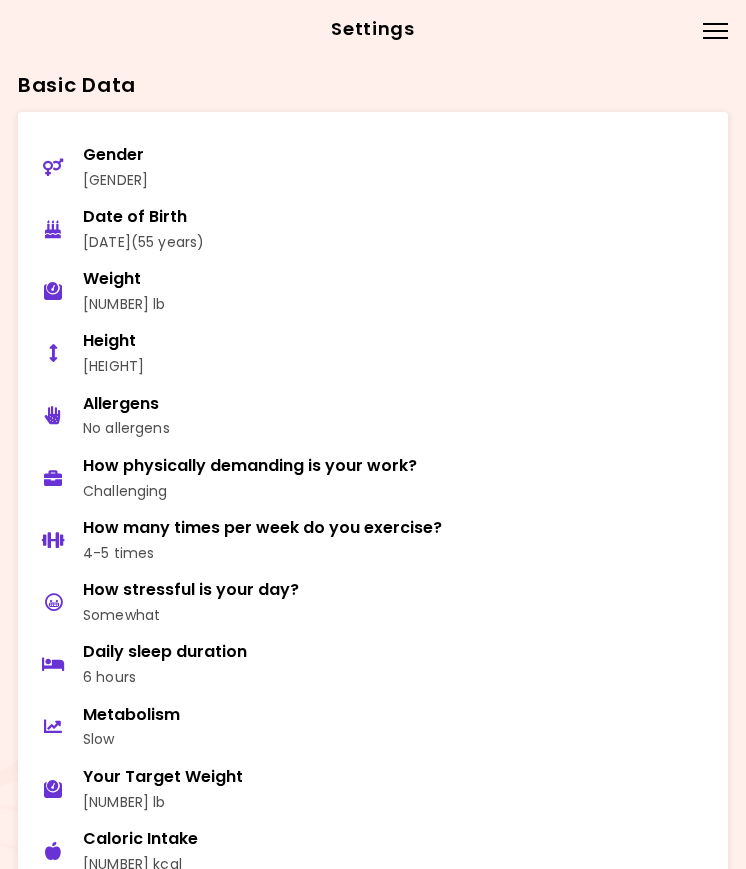 click on "Menu" at bounding box center [715, 29] 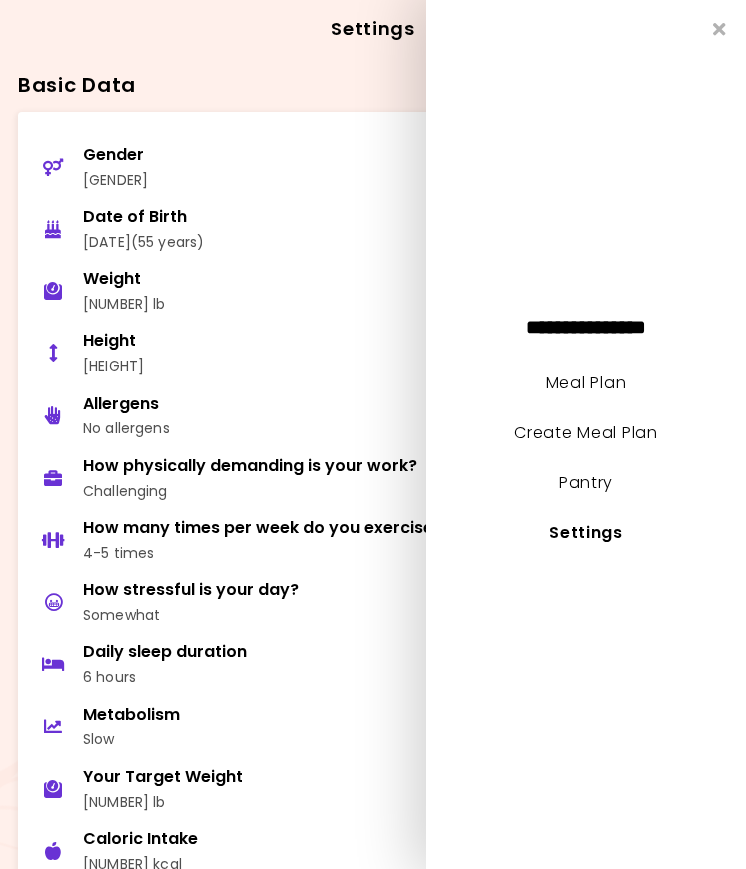 click on "Meal Plan" at bounding box center (586, 382) 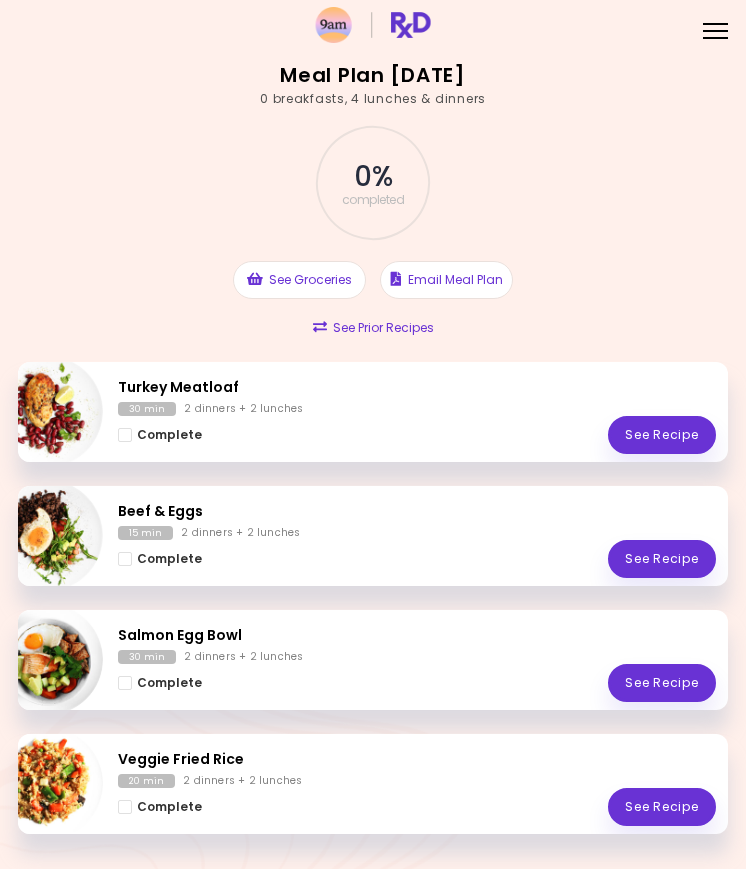 click on "Menu" at bounding box center (715, 29) 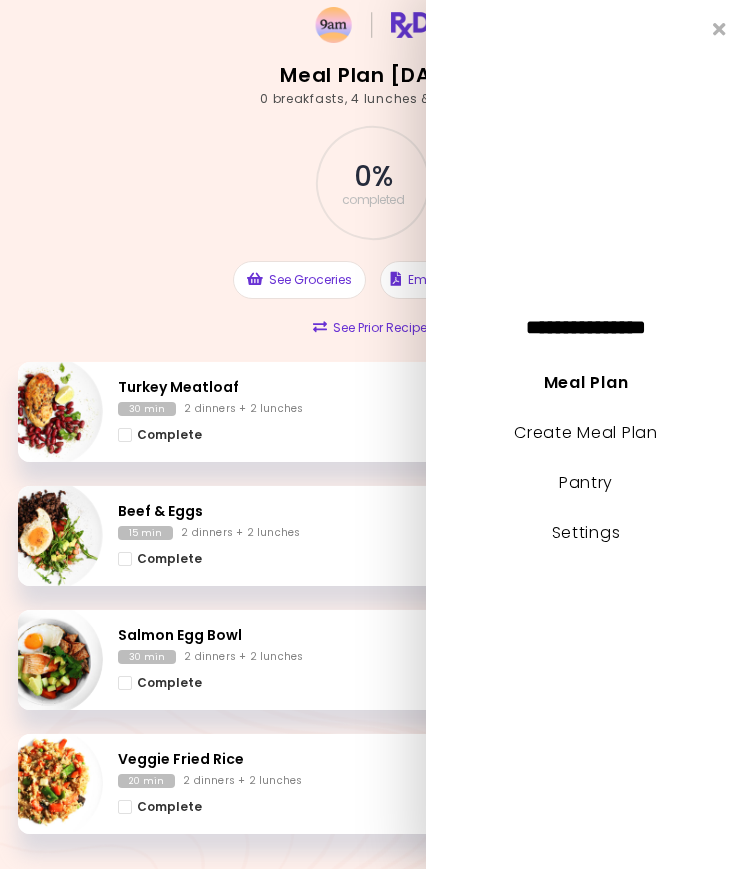 click on "Create Meal Plan" at bounding box center [586, 432] 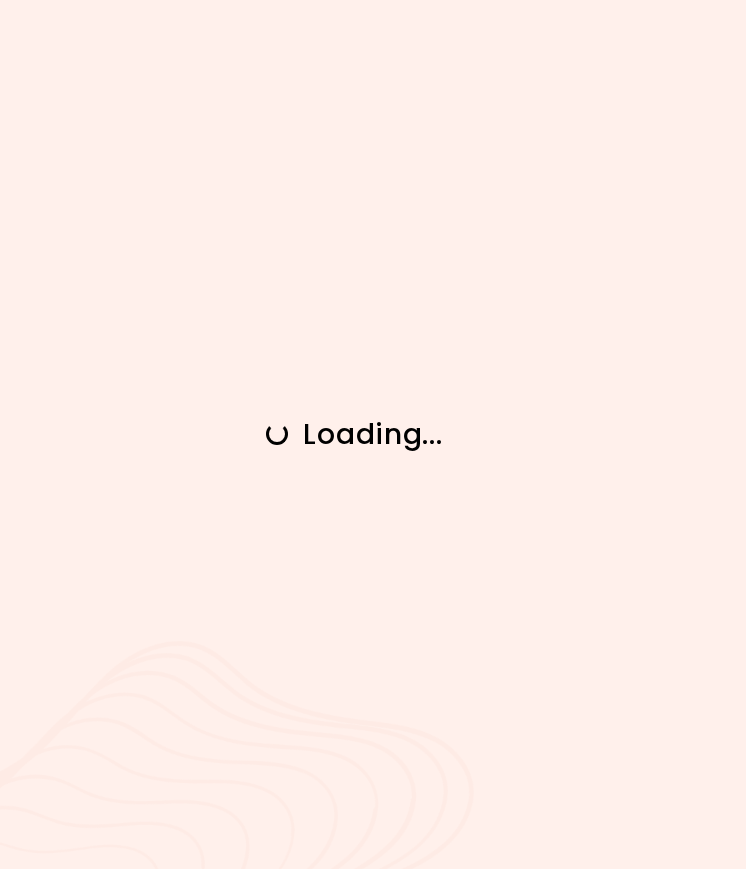 scroll, scrollTop: 0, scrollLeft: 0, axis: both 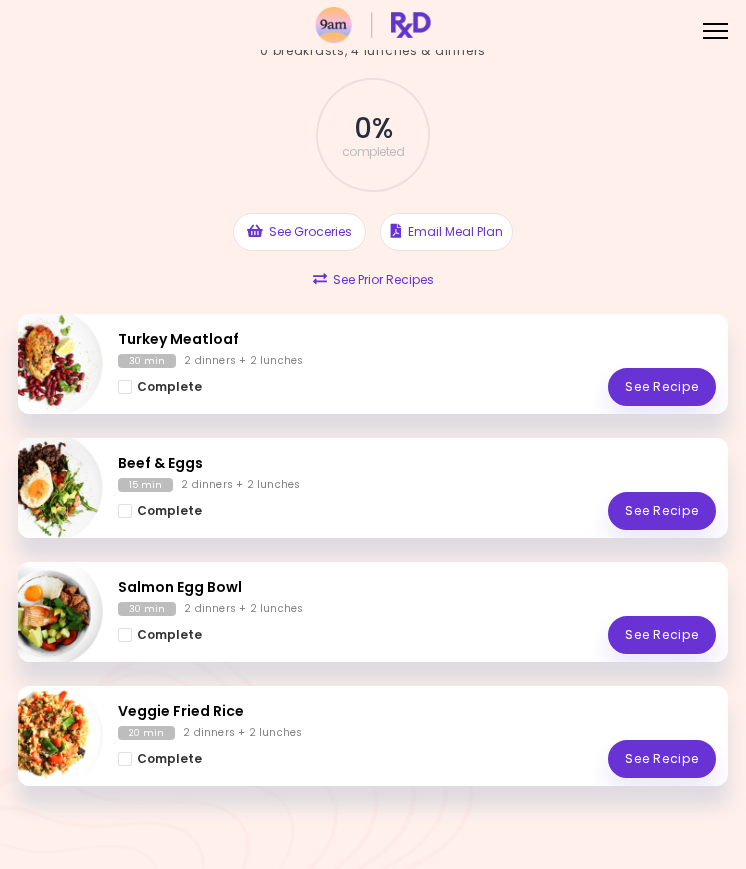 click on "Menu" at bounding box center (715, 29) 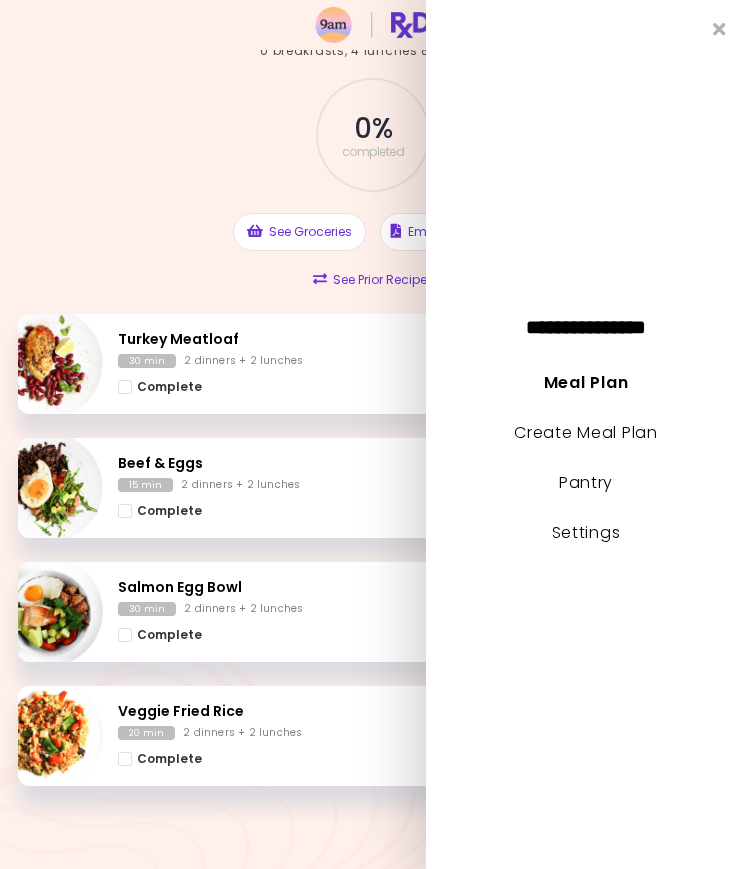click on "Meal Plan" at bounding box center (586, 382) 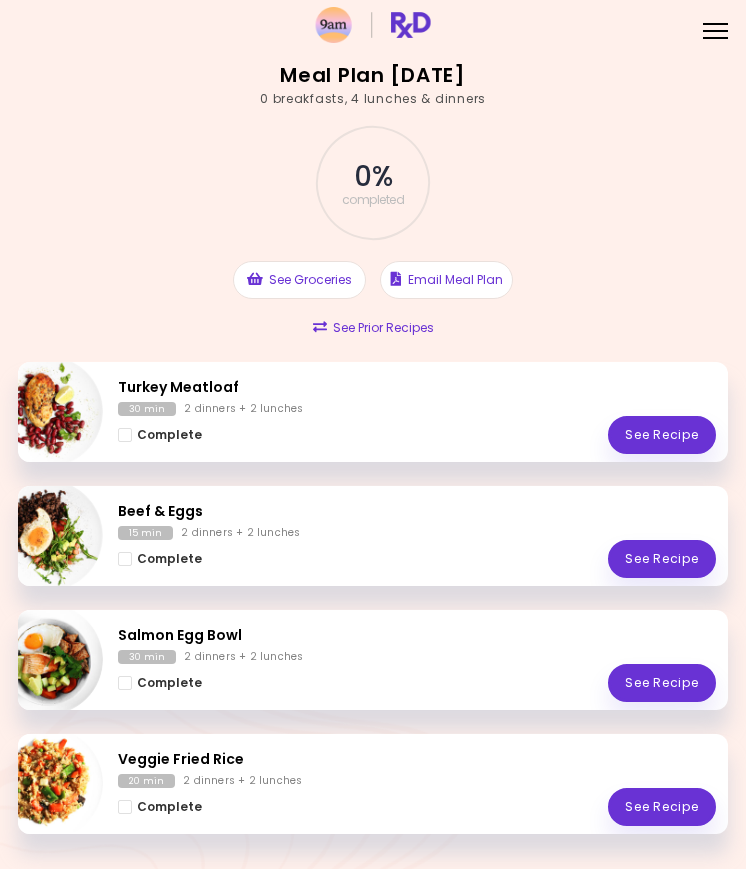 click on "Menu" at bounding box center [715, 29] 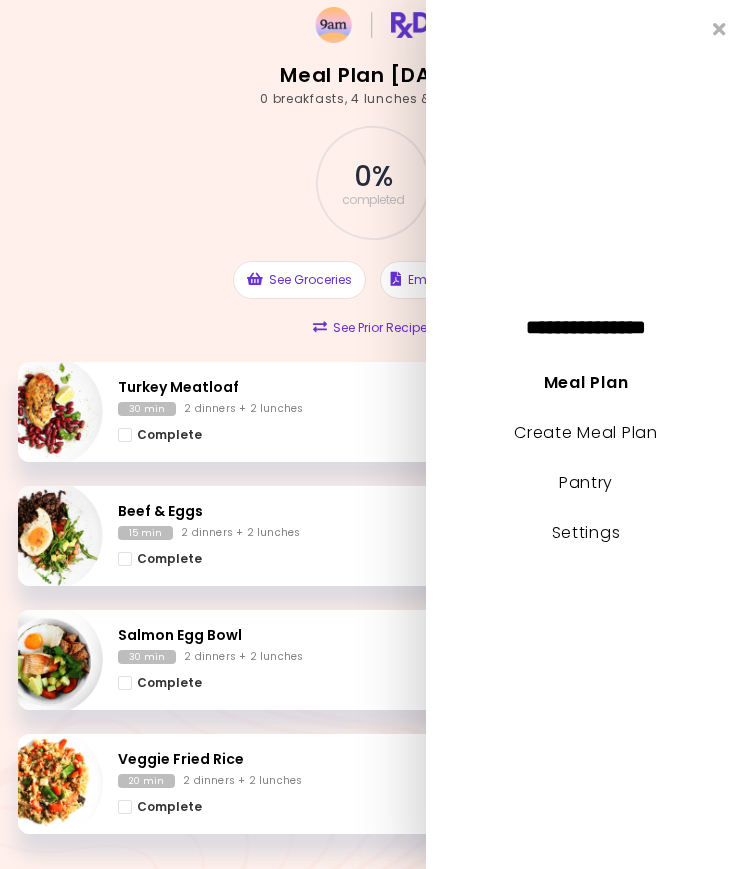 click on "Settings" at bounding box center [586, 532] 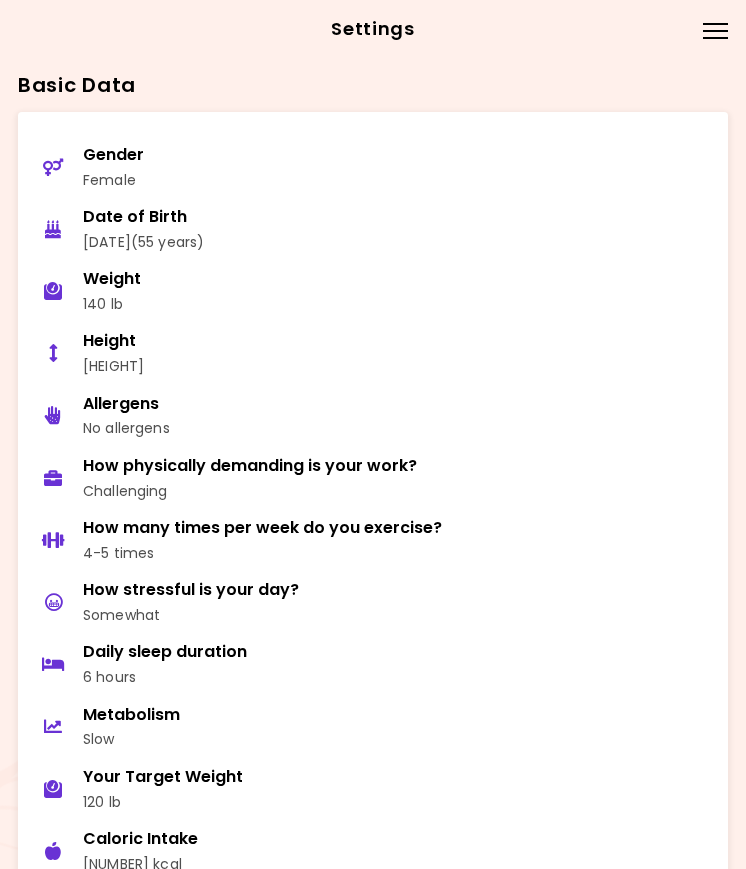 click on "Menu" at bounding box center (715, 29) 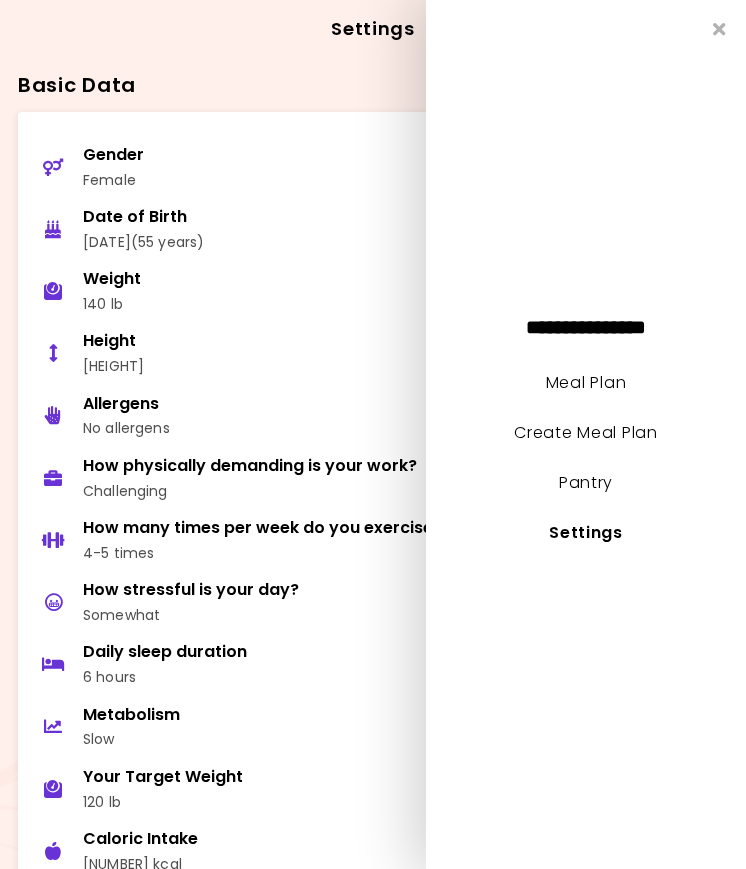 click on "Create Meal Plan" at bounding box center [586, 432] 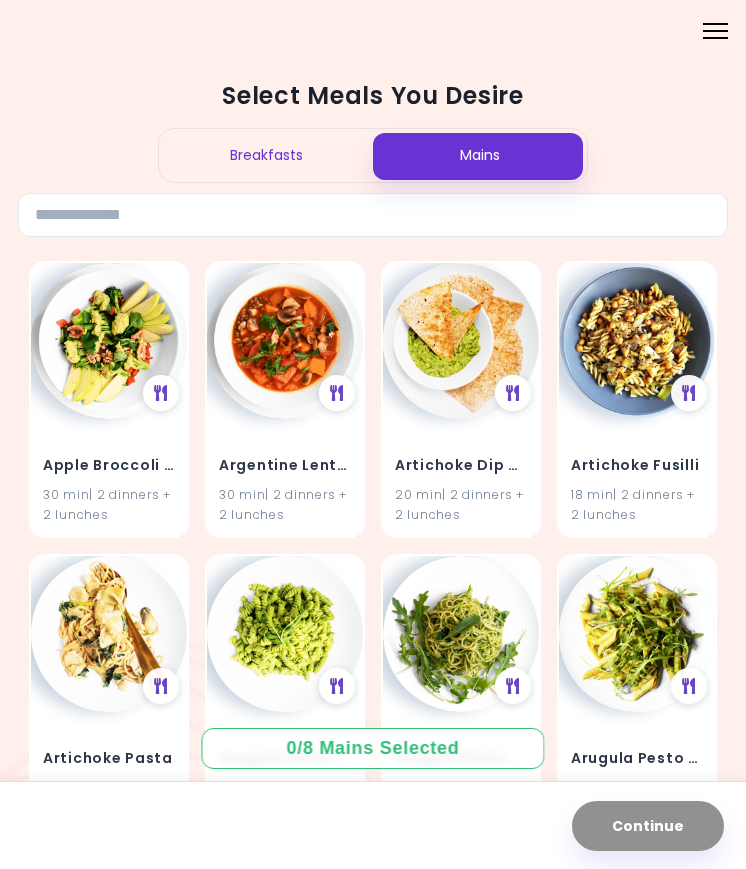 scroll, scrollTop: 0, scrollLeft: 0, axis: both 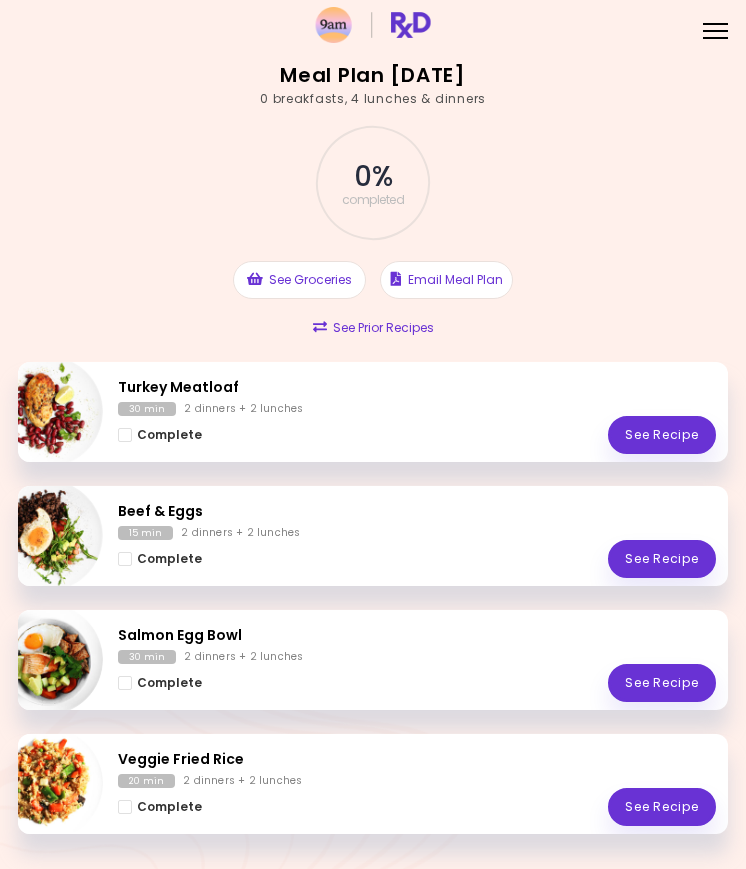 click at bounding box center [125, 435] 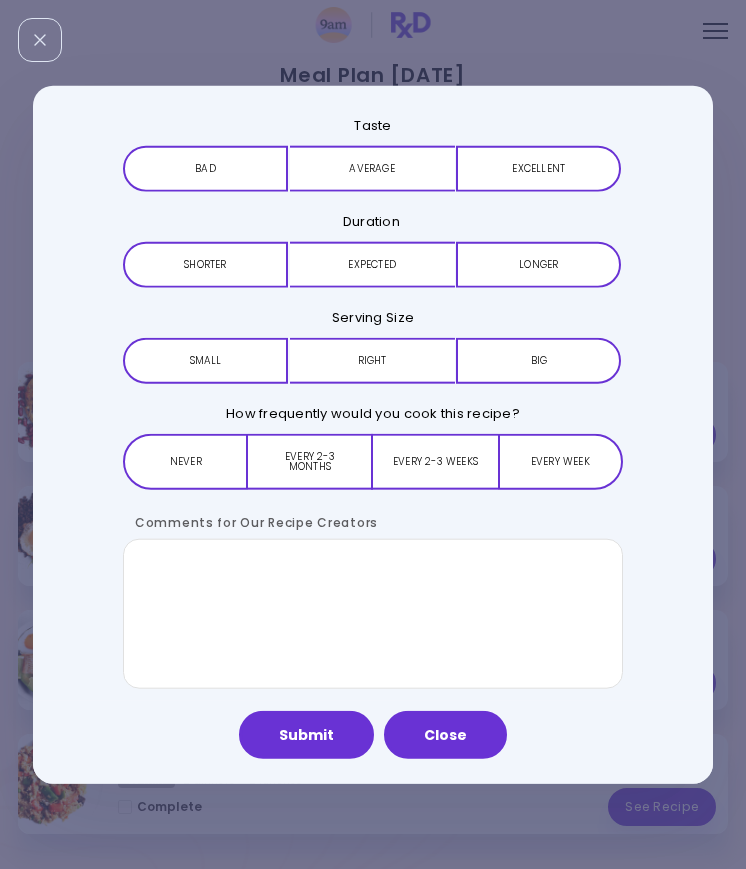 click on "Close" at bounding box center [445, 735] 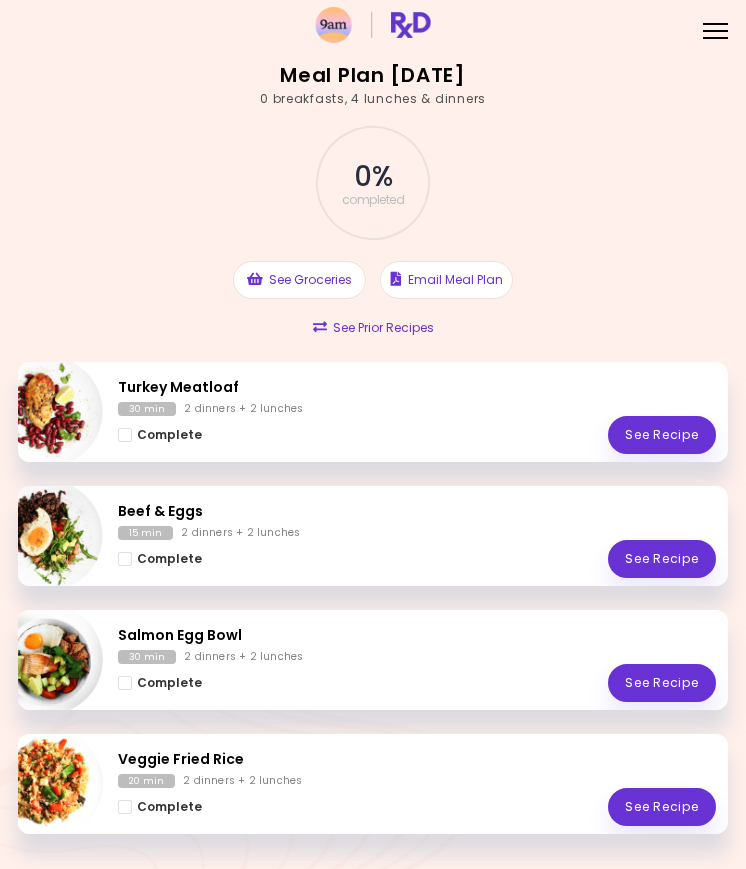 scroll, scrollTop: 0, scrollLeft: 0, axis: both 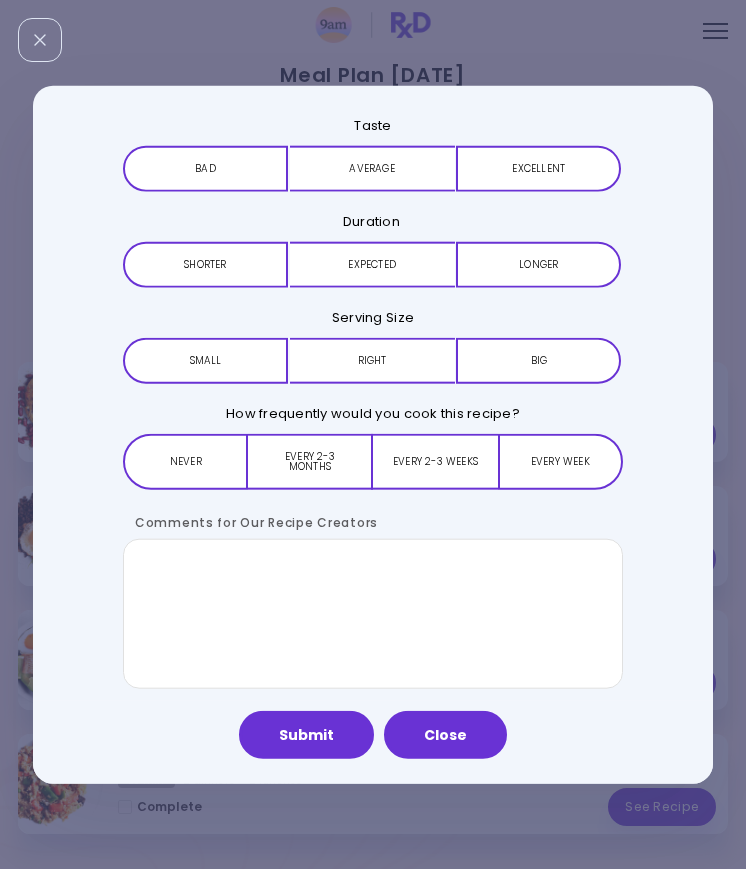 click on "Never" at bounding box center [185, 462] 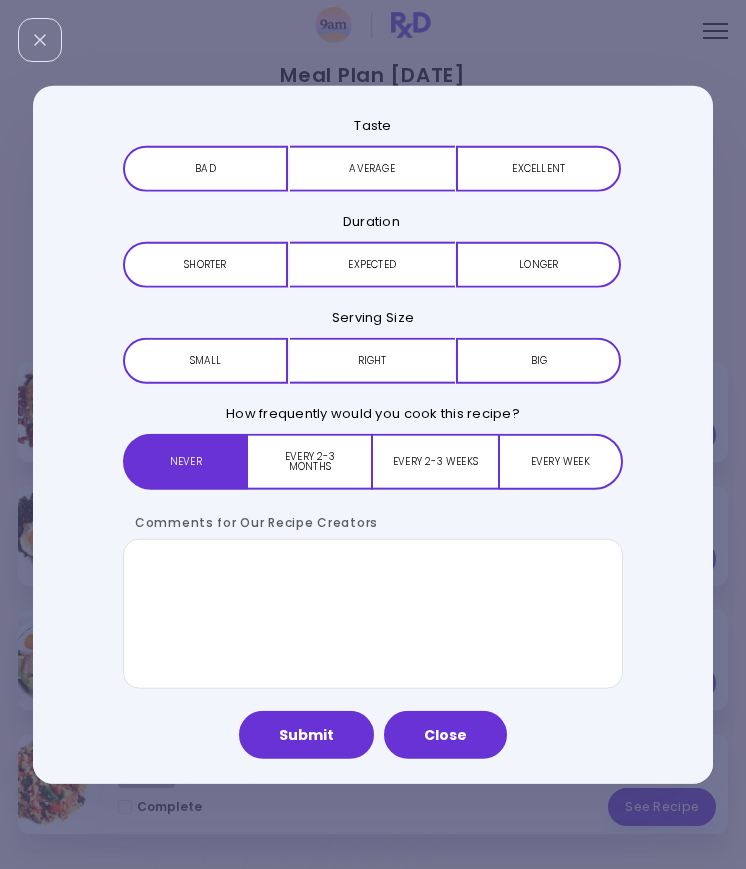 click on "Right" at bounding box center [372, 361] 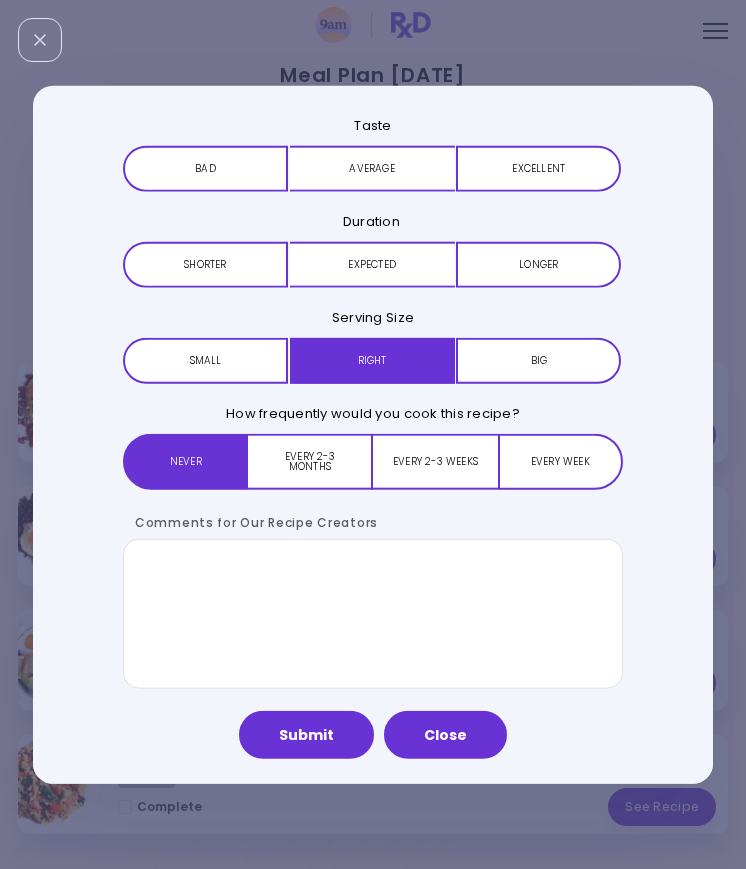 click on "Expected" at bounding box center (372, 265) 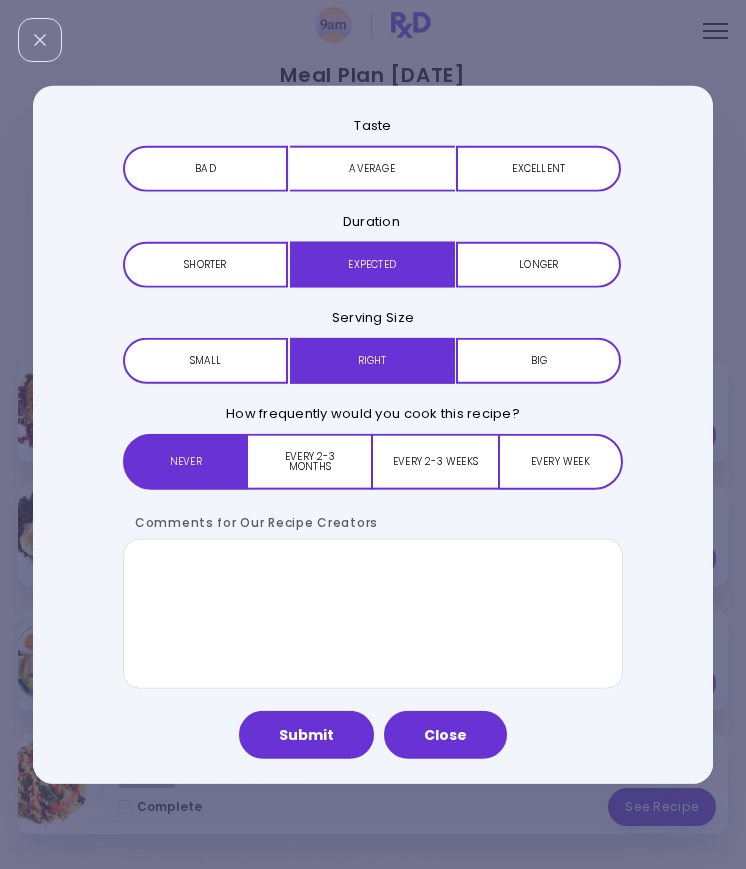 click on "Average" at bounding box center [372, 168] 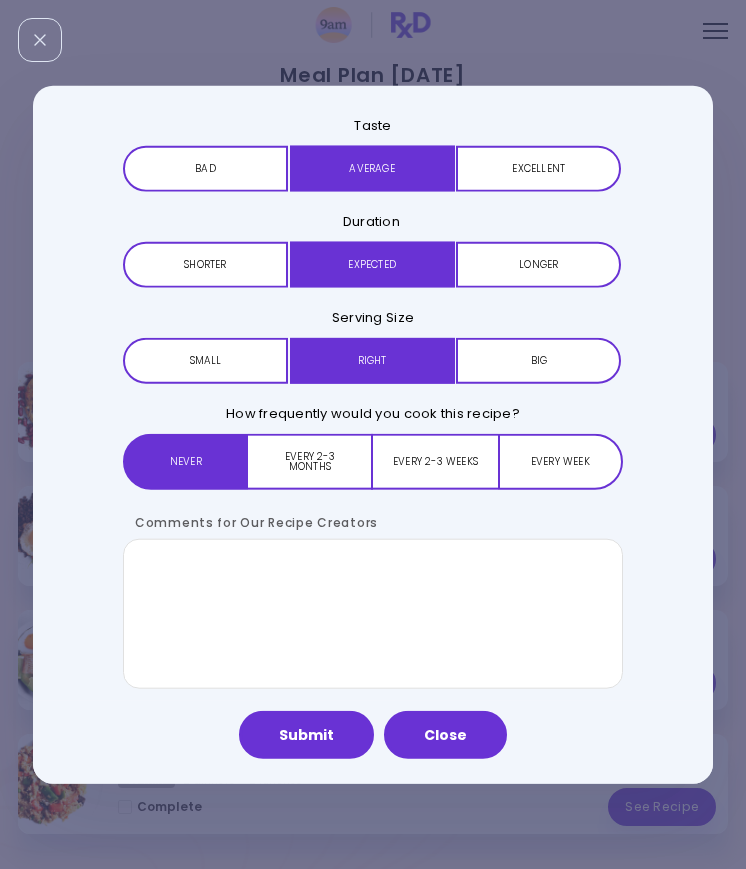 click on "Close" at bounding box center [445, 735] 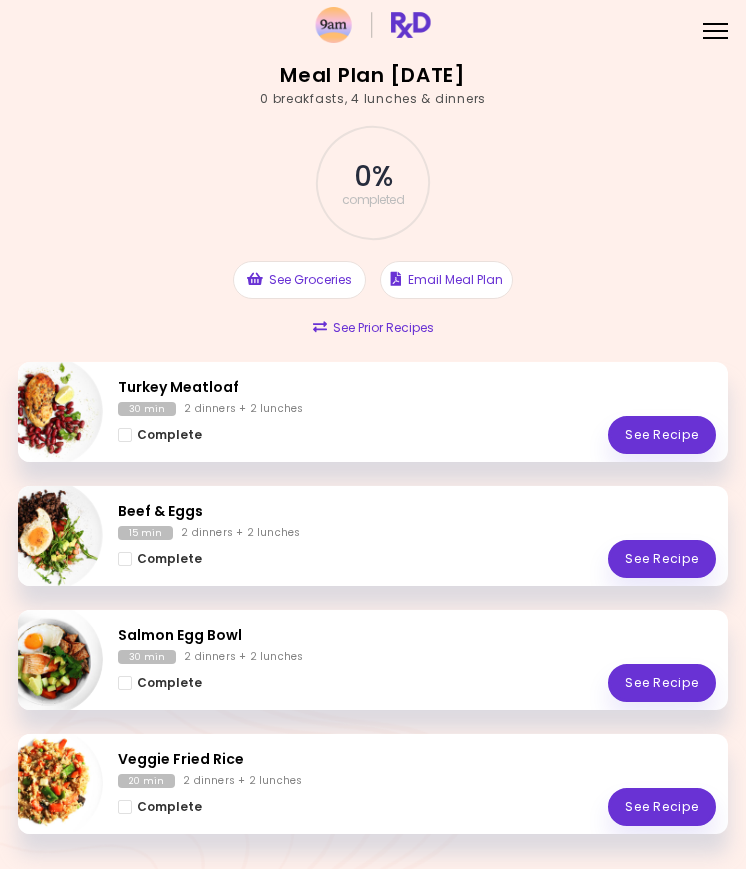 click at bounding box center (125, 435) 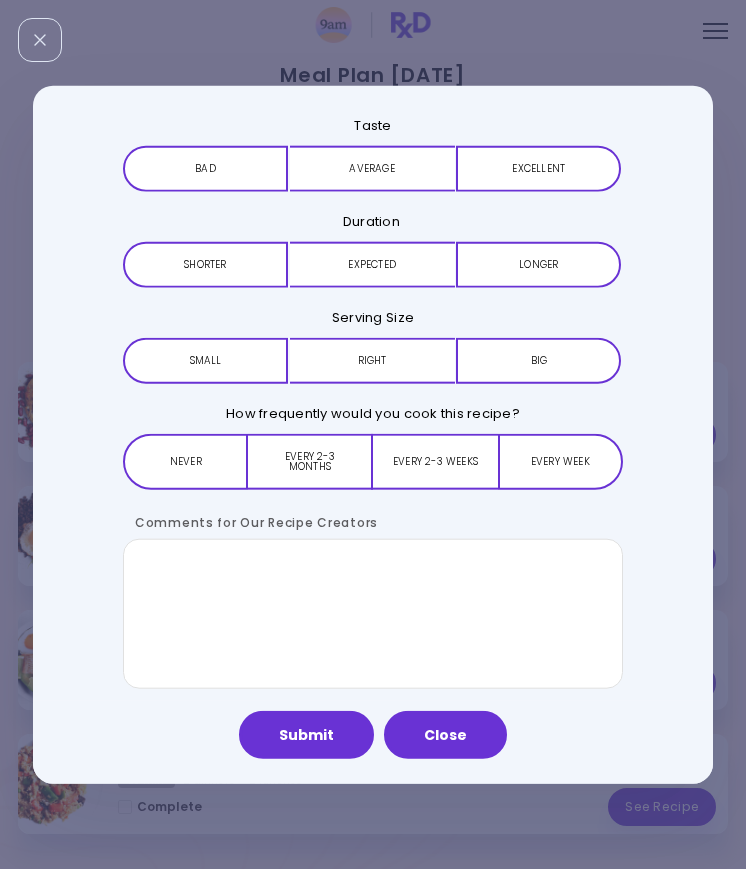 click on "Submit" at bounding box center (306, 735) 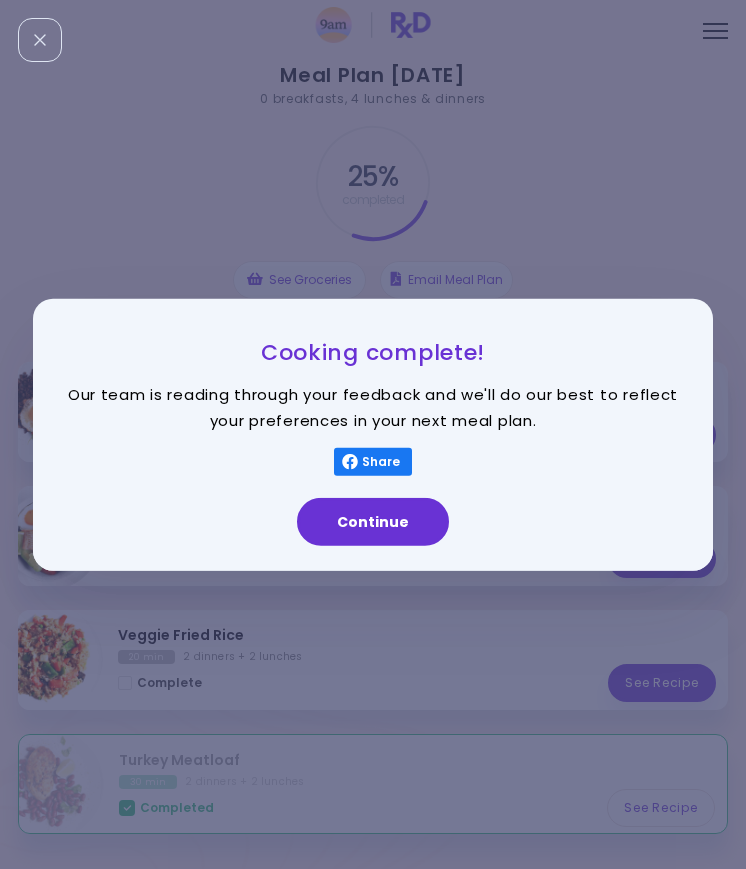 click on "Continue" at bounding box center (373, 522) 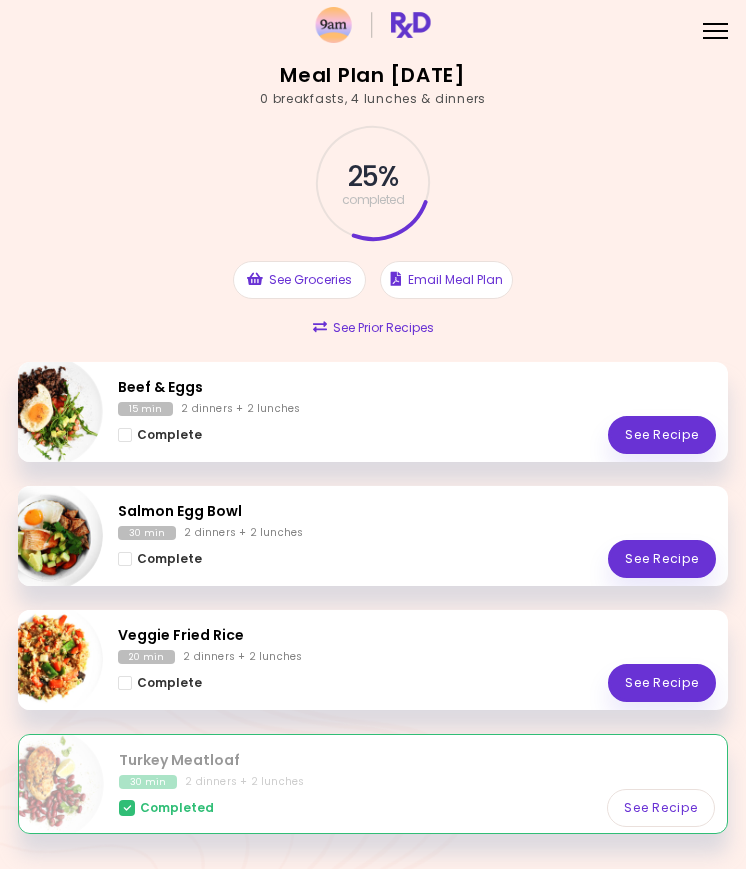 click on "Complete" at bounding box center (160, 435) 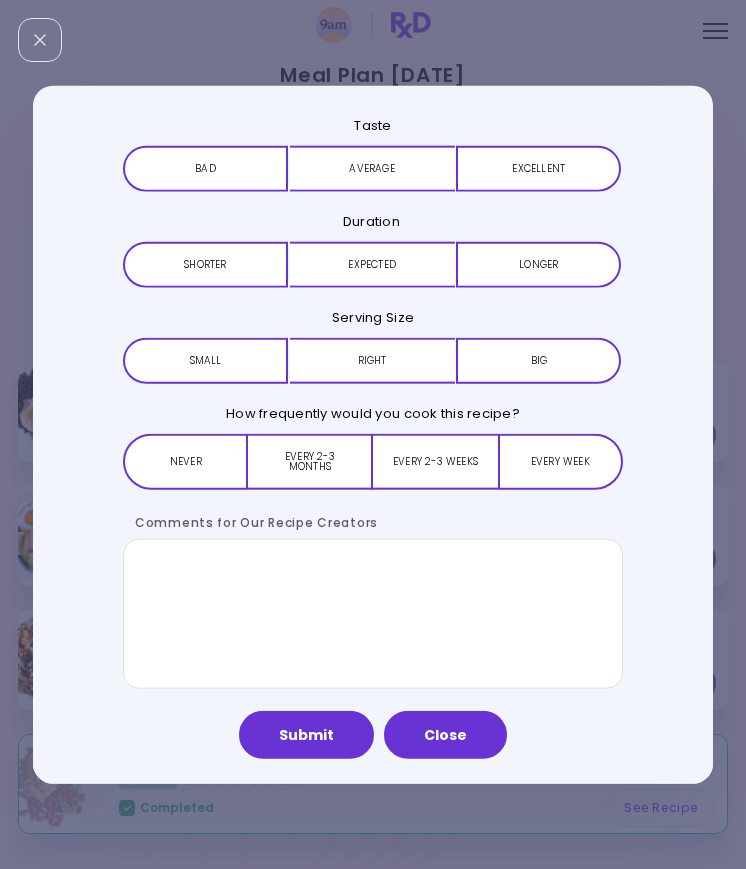 click on "Close" at bounding box center (445, 735) 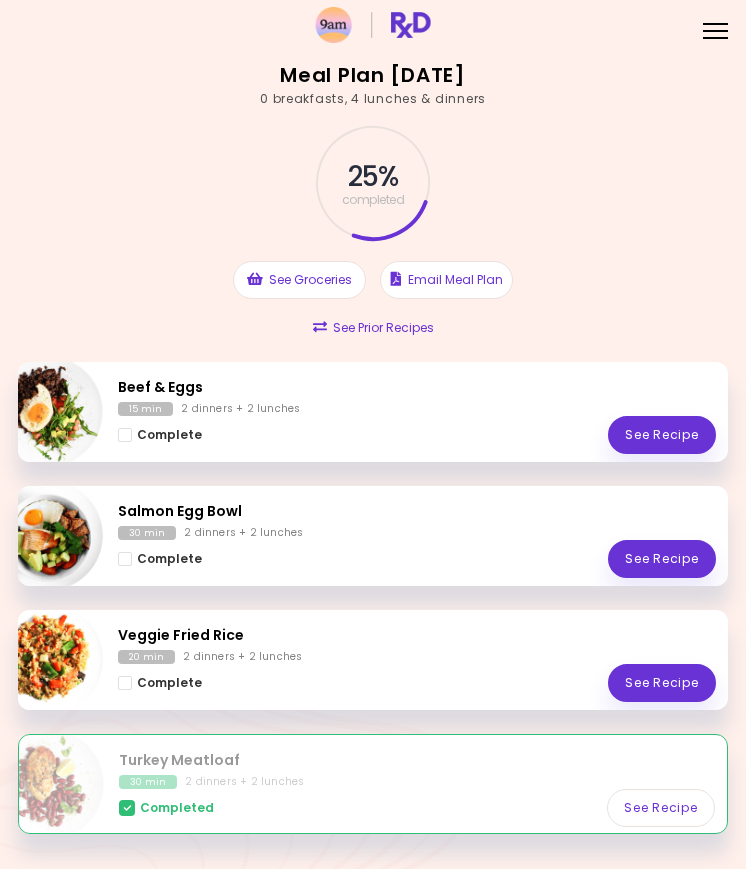 click at bounding box center [125, 559] 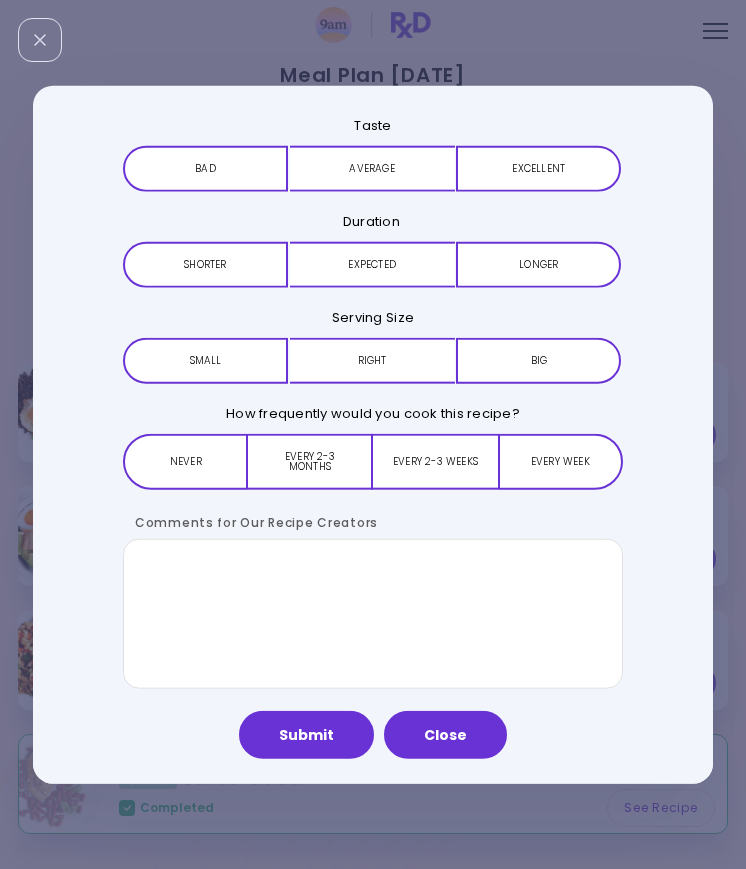 click on "Submit" at bounding box center [306, 735] 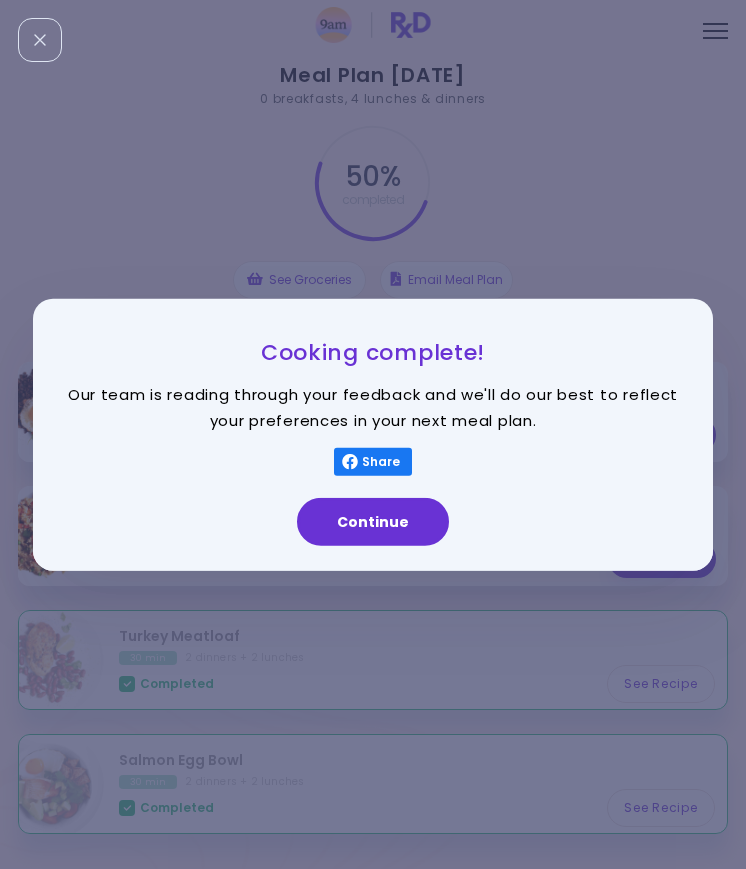 click on "Continue" at bounding box center (373, 522) 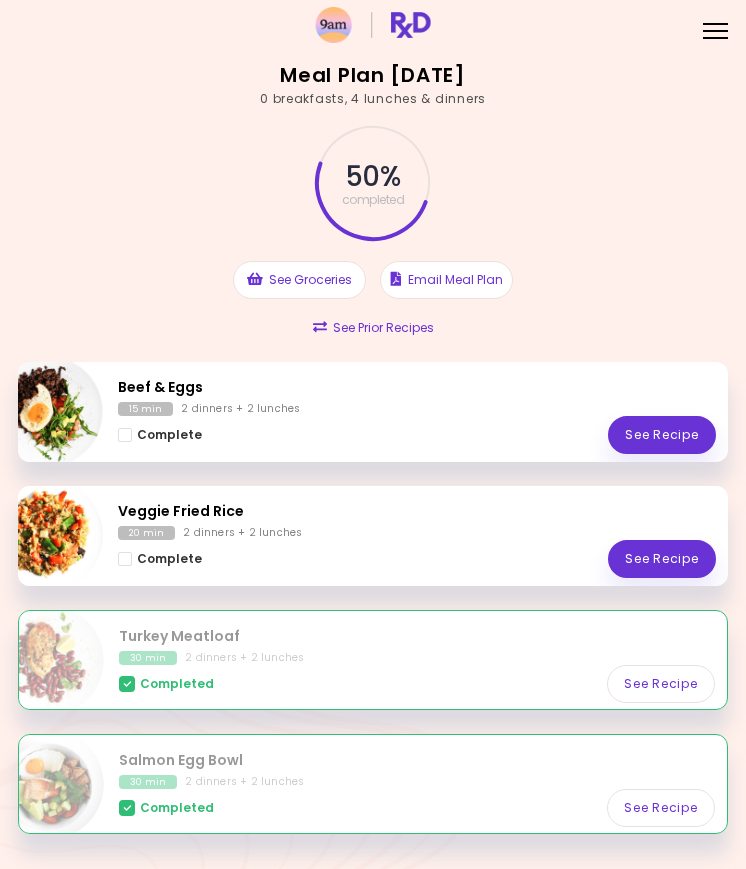 click on "Complete" at bounding box center (160, 559) 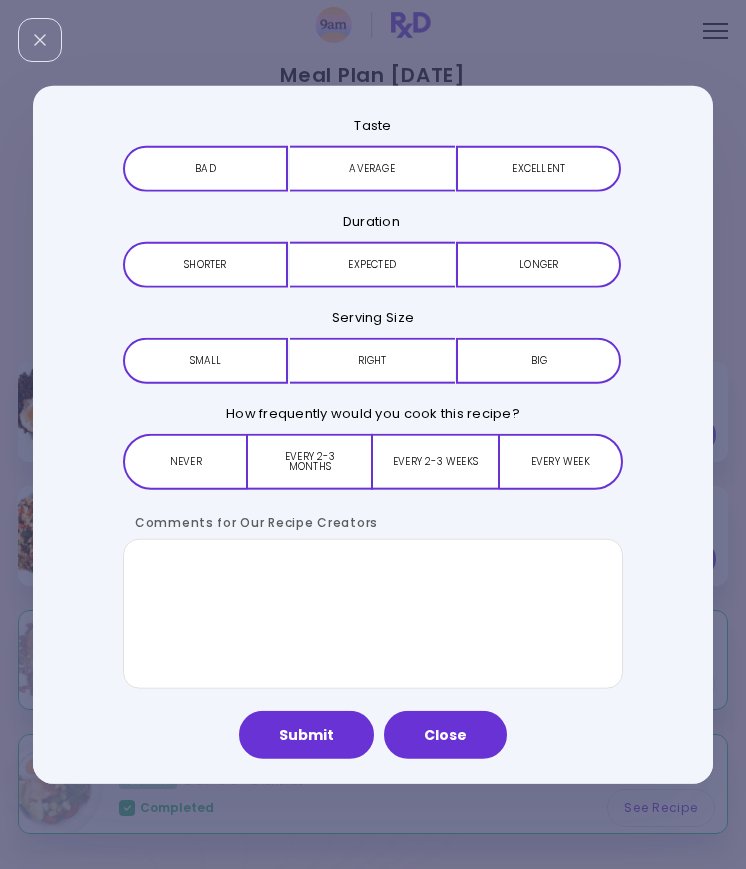 click on "Submit" at bounding box center (306, 735) 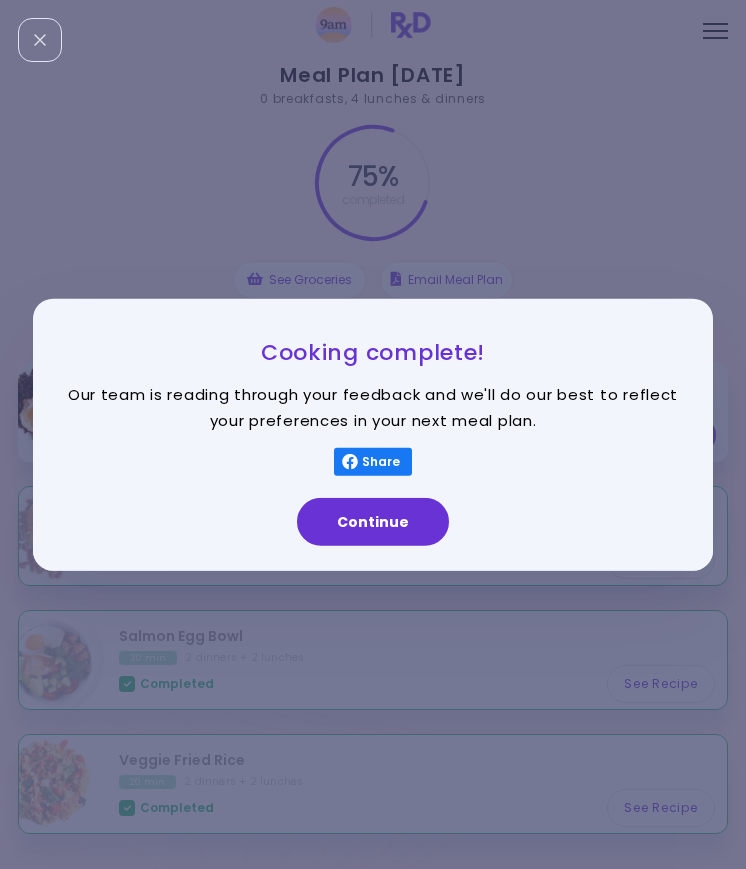click on "Continue" at bounding box center (373, 522) 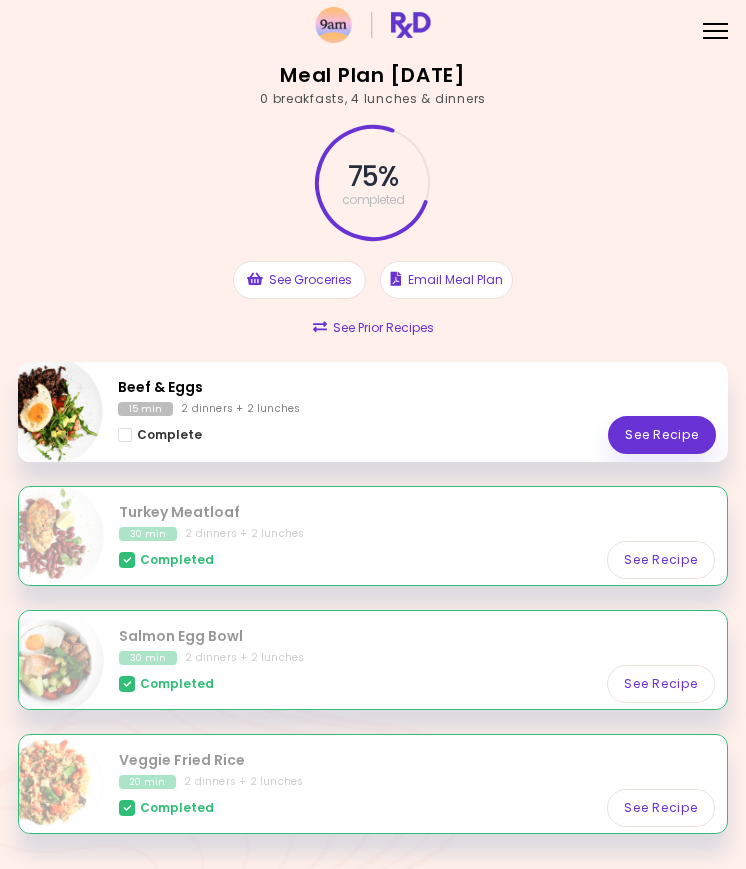 click at bounding box center [125, 435] 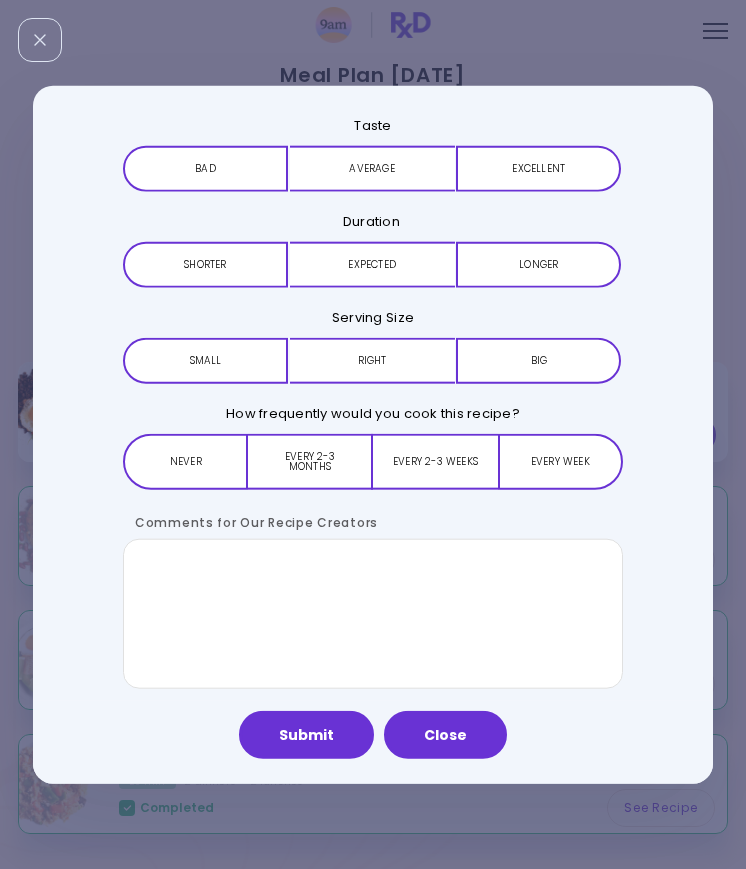 click on "Submit" at bounding box center (306, 735) 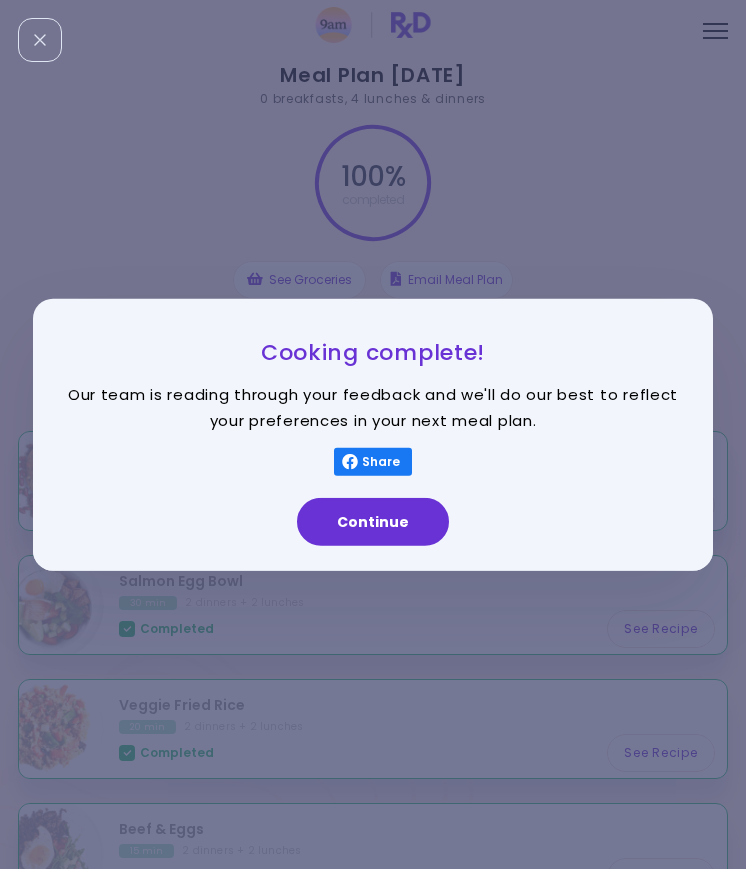 click on "Continue" at bounding box center (373, 522) 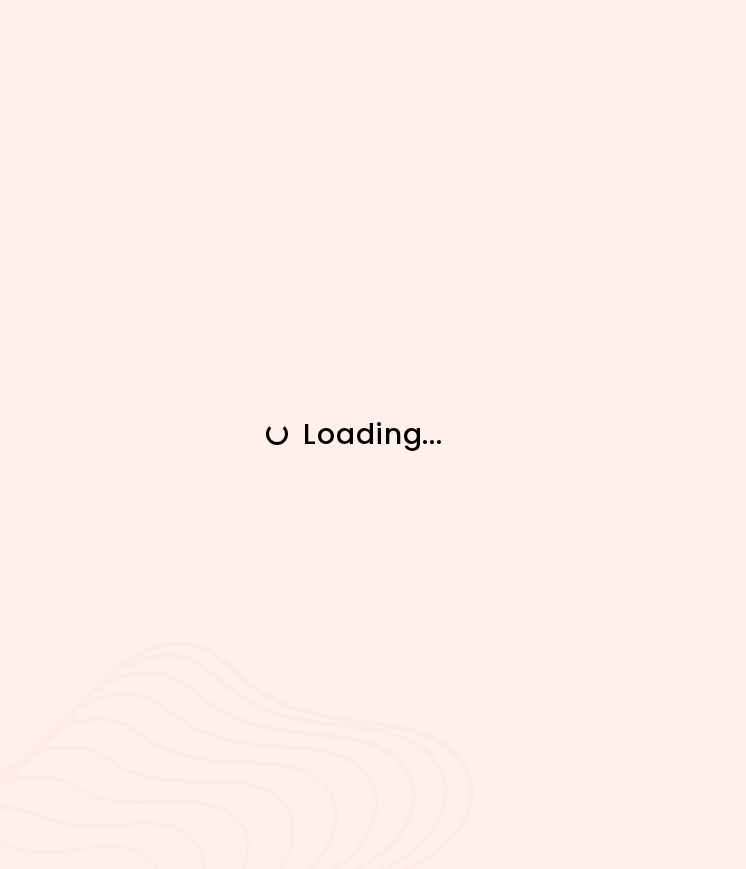 scroll, scrollTop: 0, scrollLeft: 0, axis: both 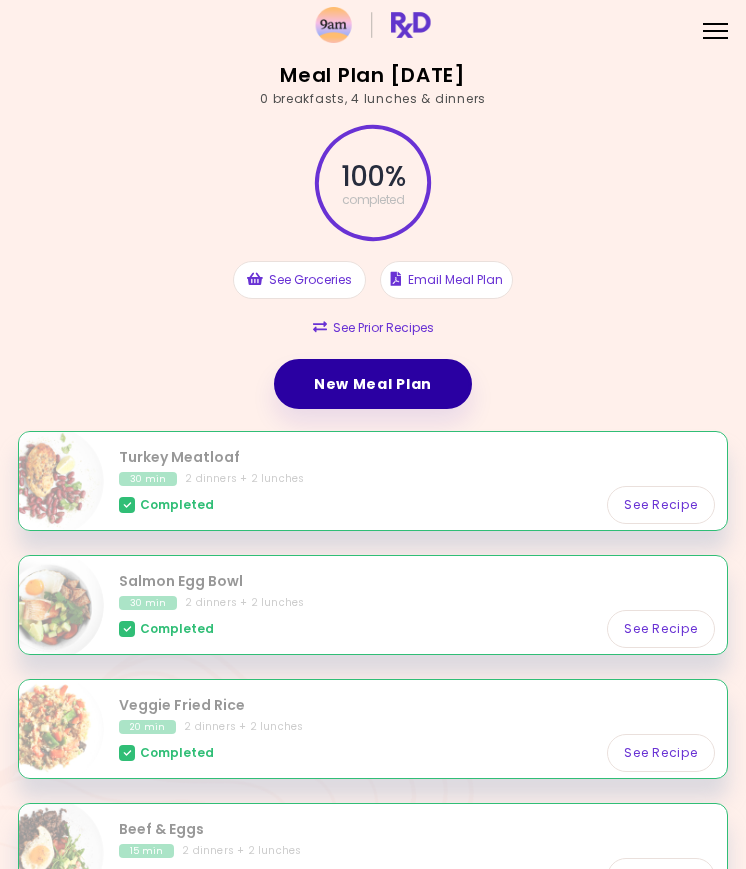 click on "New Meal Plan" at bounding box center [373, 384] 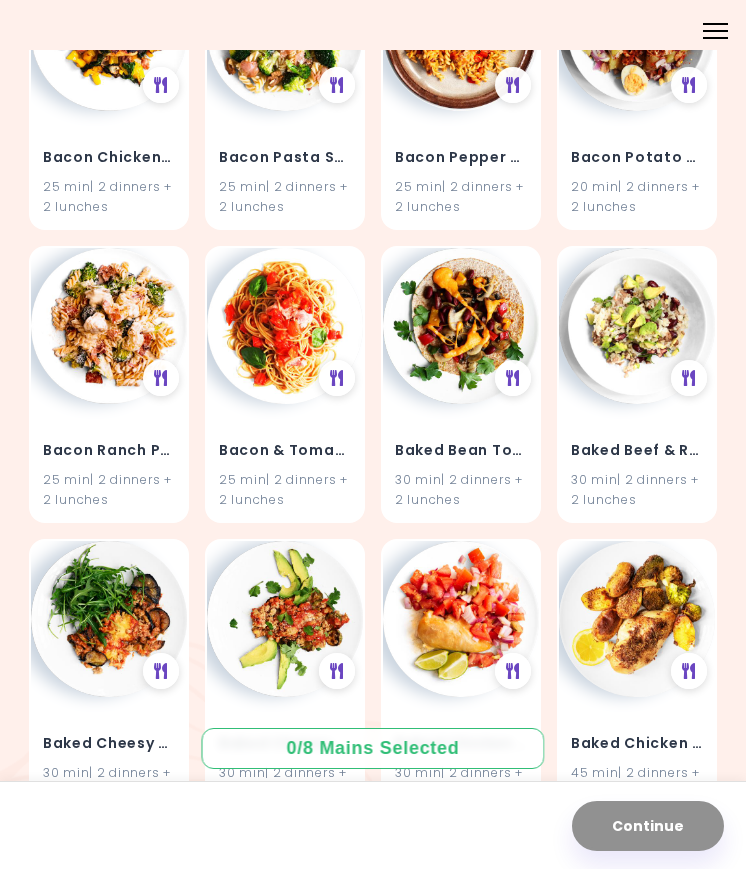 scroll, scrollTop: 2582, scrollLeft: 0, axis: vertical 